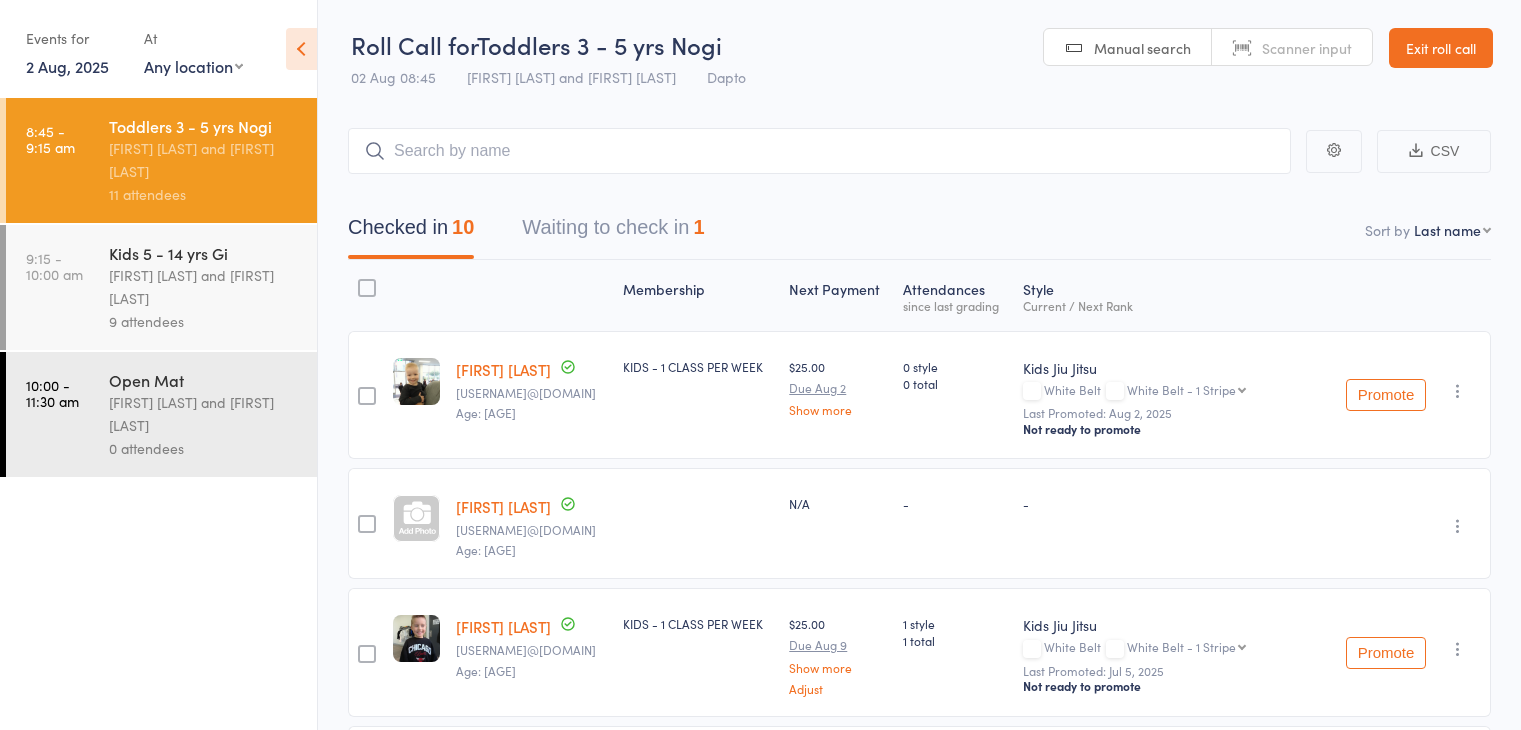 scroll, scrollTop: 772, scrollLeft: 0, axis: vertical 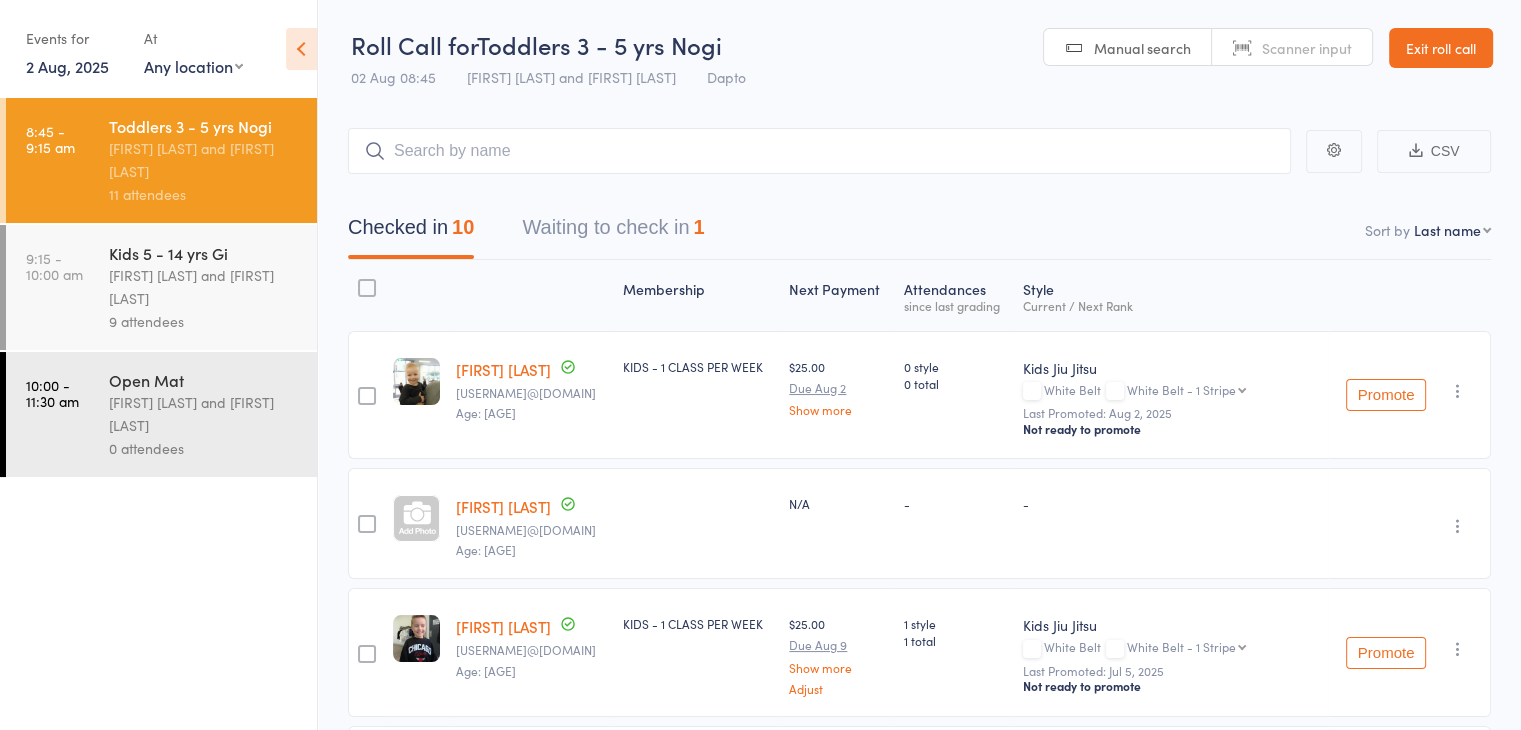 click on "Exit roll call" at bounding box center (1441, 48) 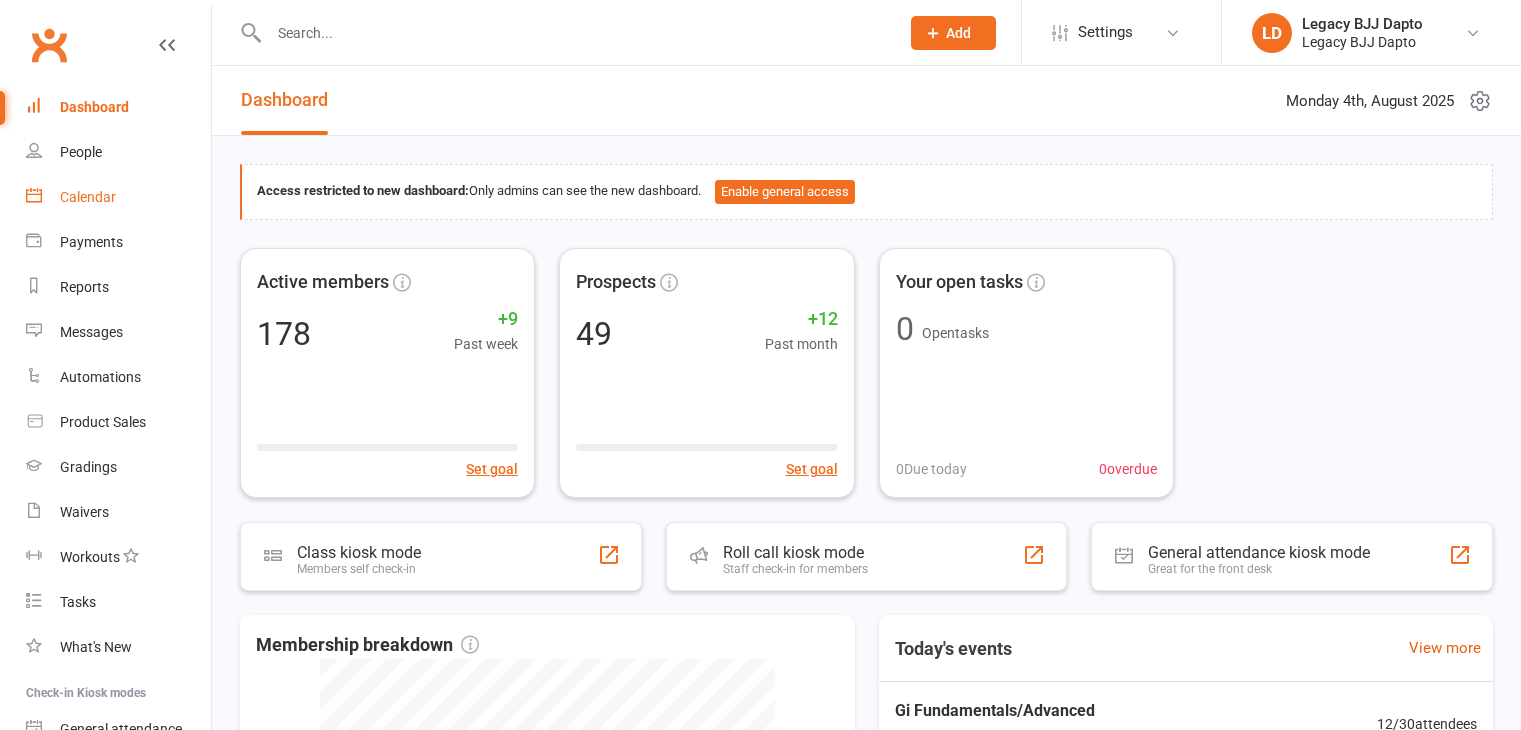 scroll, scrollTop: 0, scrollLeft: 0, axis: both 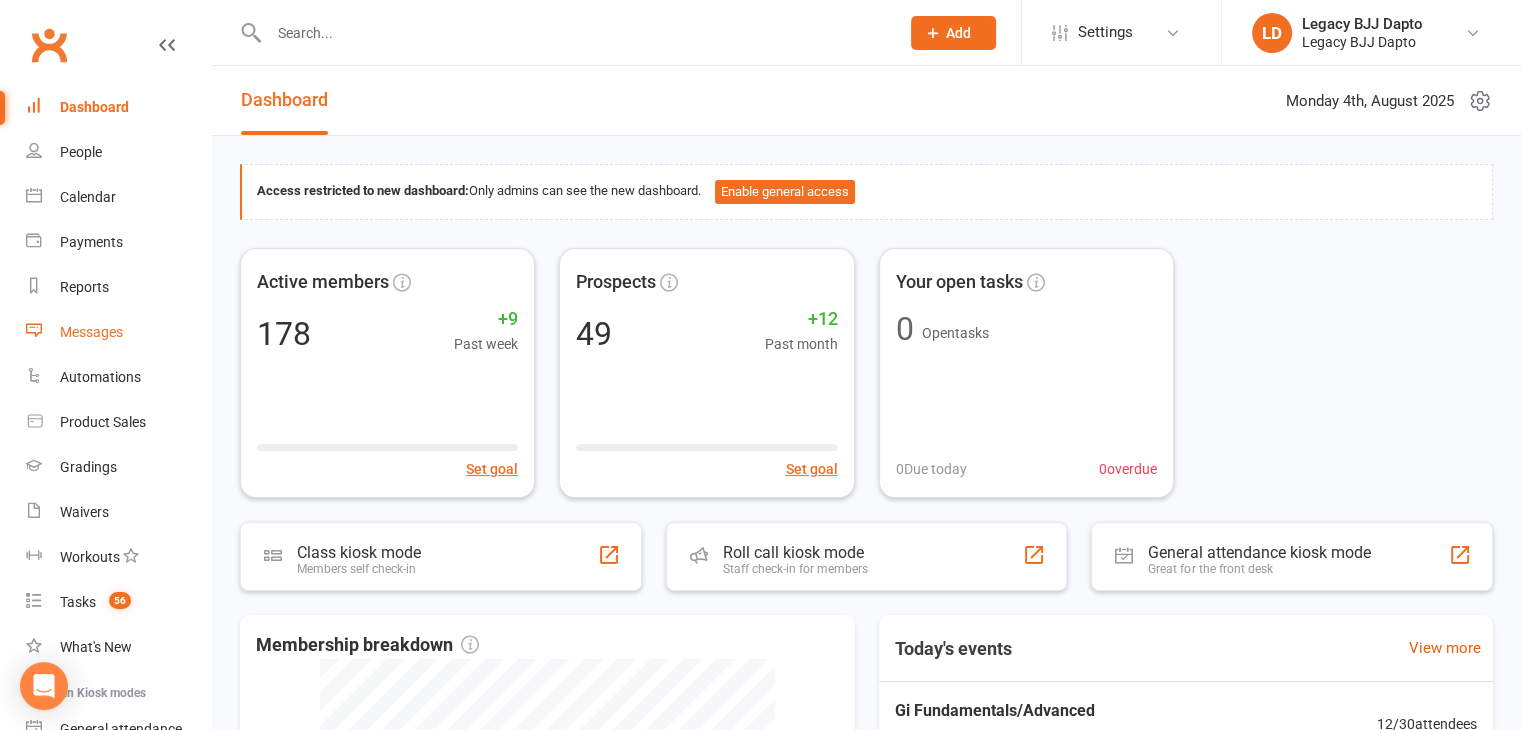 click on "Messages" at bounding box center [91, 332] 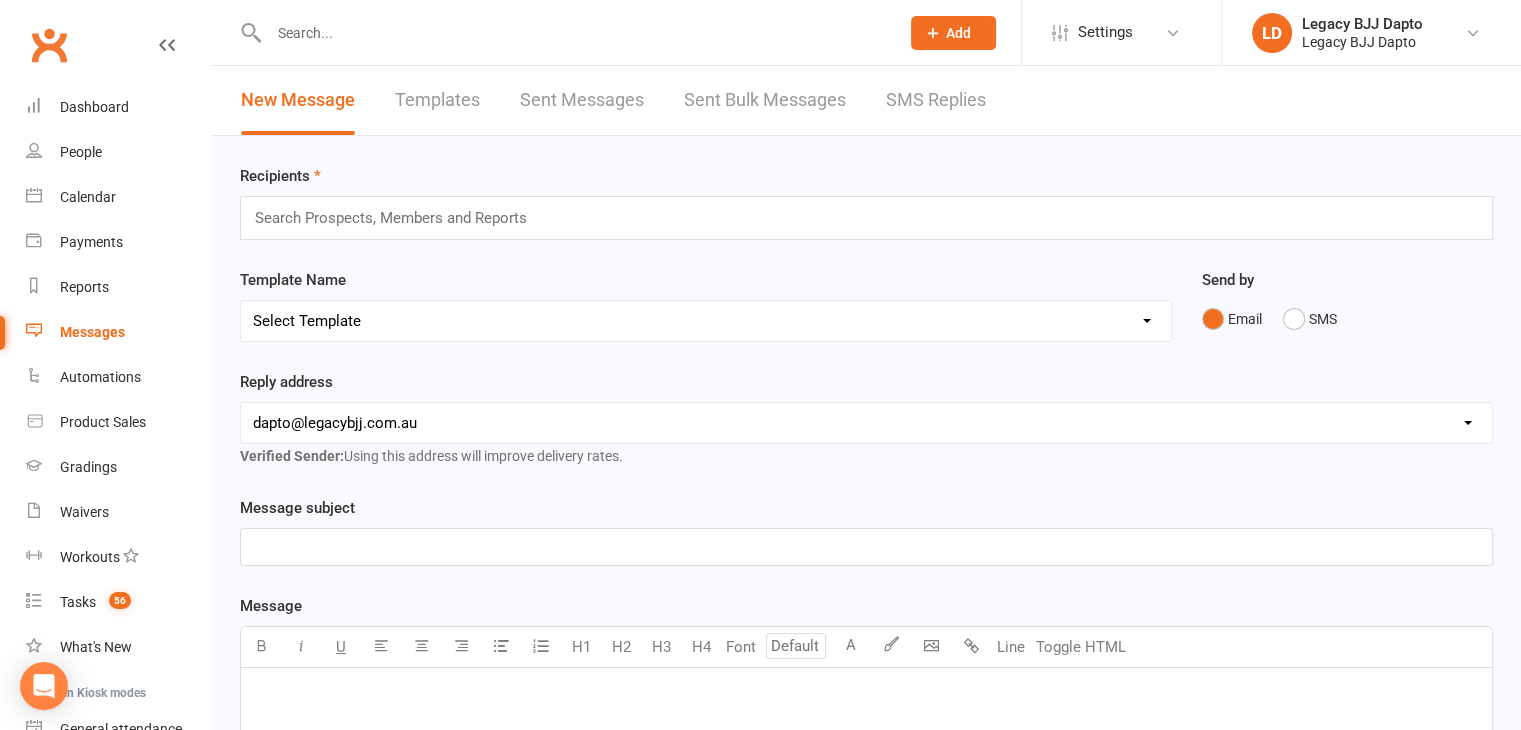 click at bounding box center [399, 218] 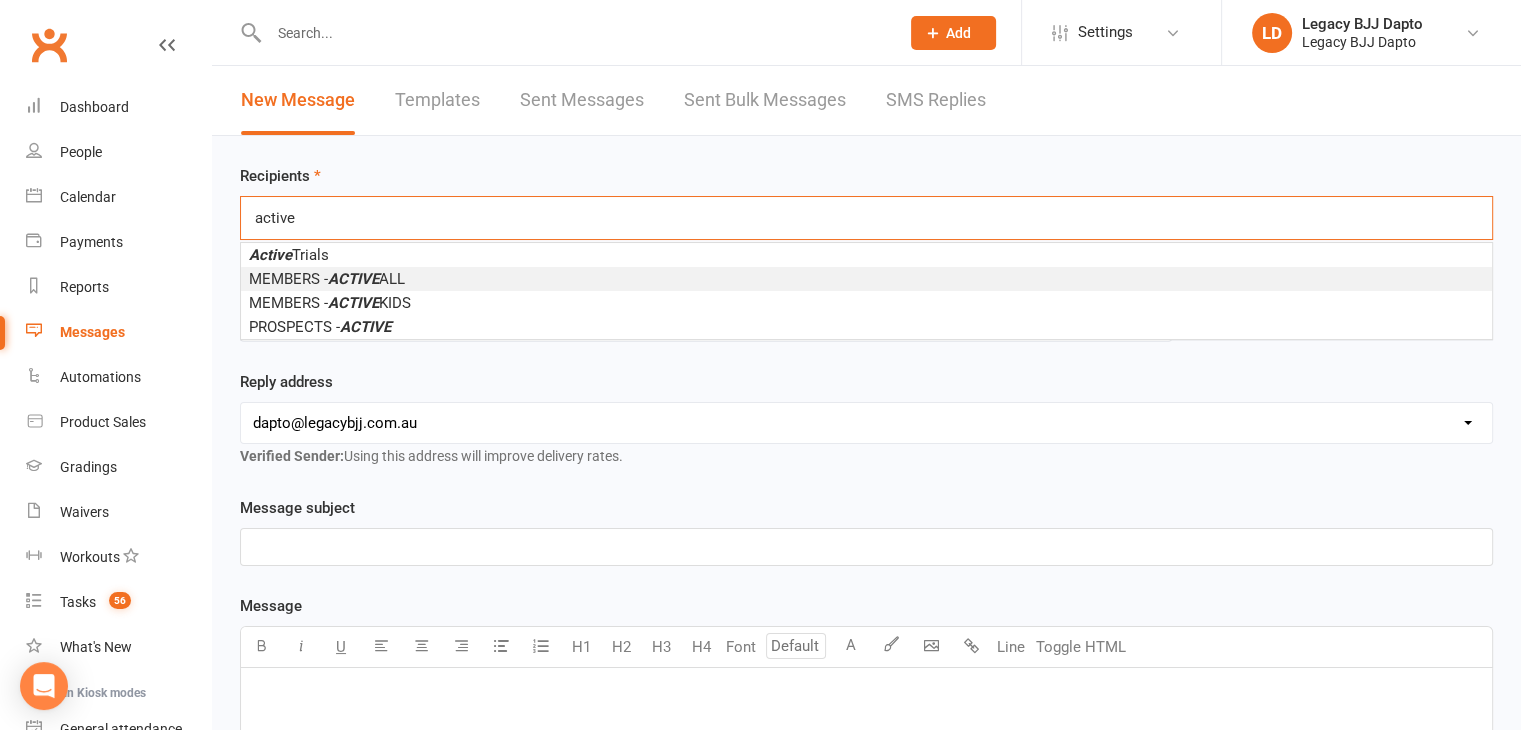 type on "active" 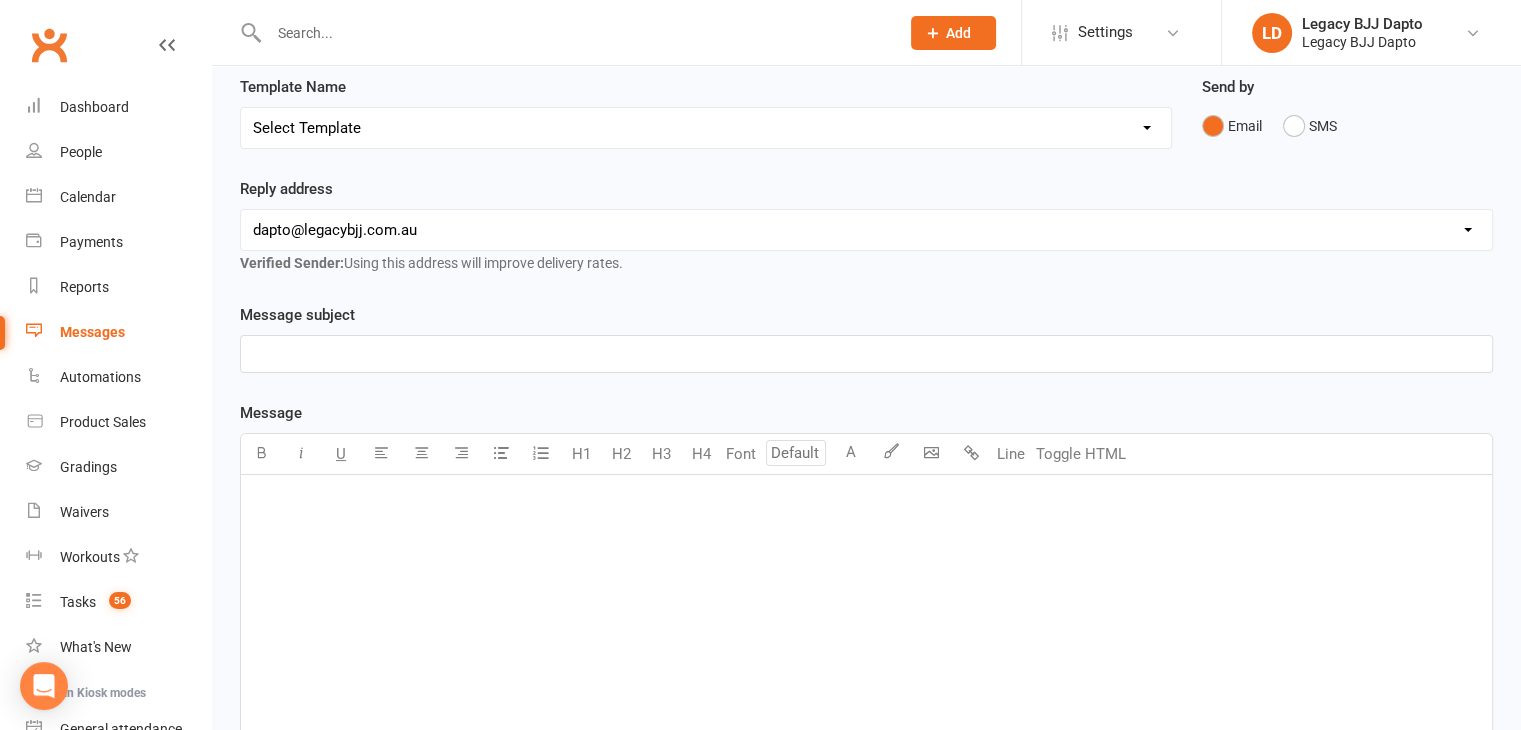 scroll, scrollTop: 200, scrollLeft: 0, axis: vertical 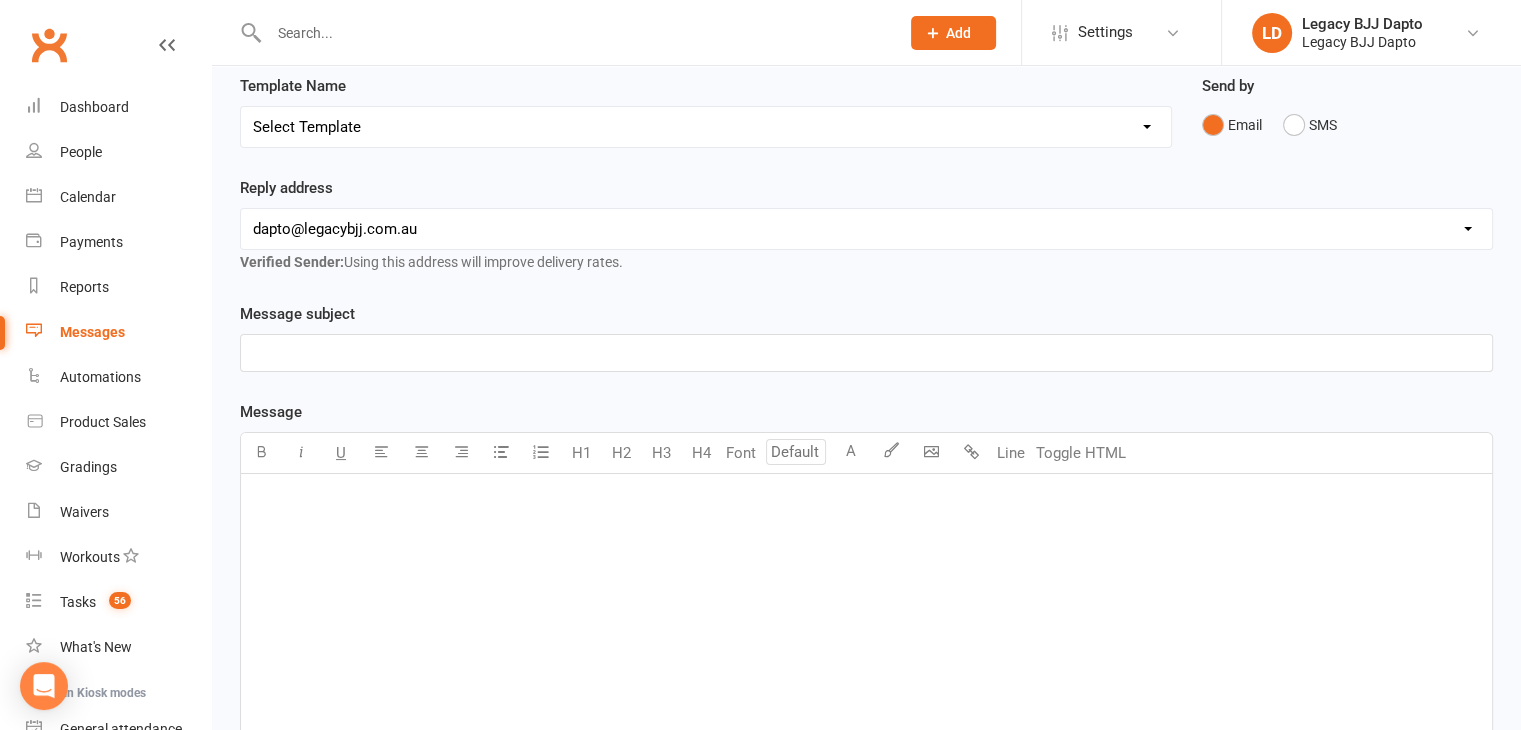 click on "﻿" at bounding box center [866, 353] 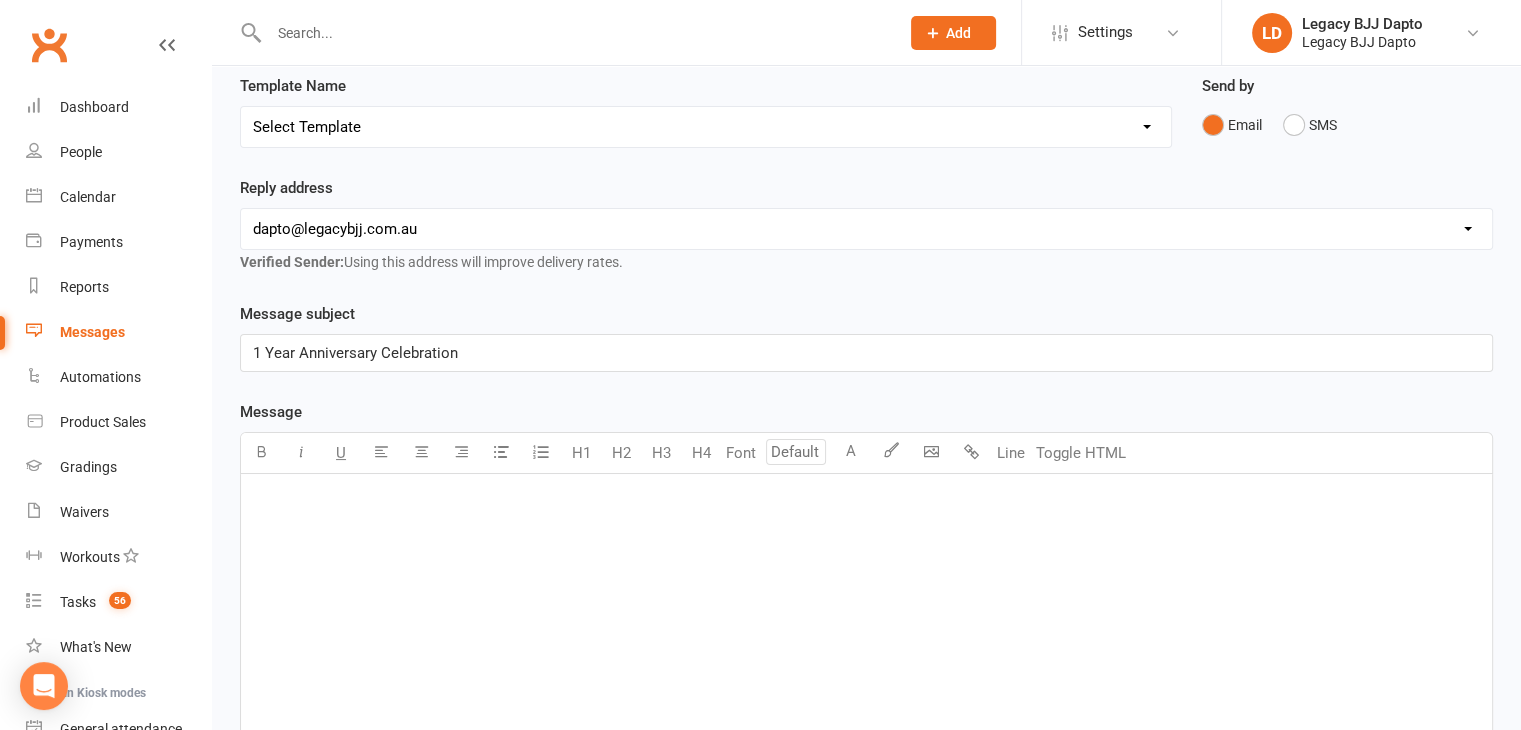 click on "1 Year Anniversary Celebration" at bounding box center (866, 353) 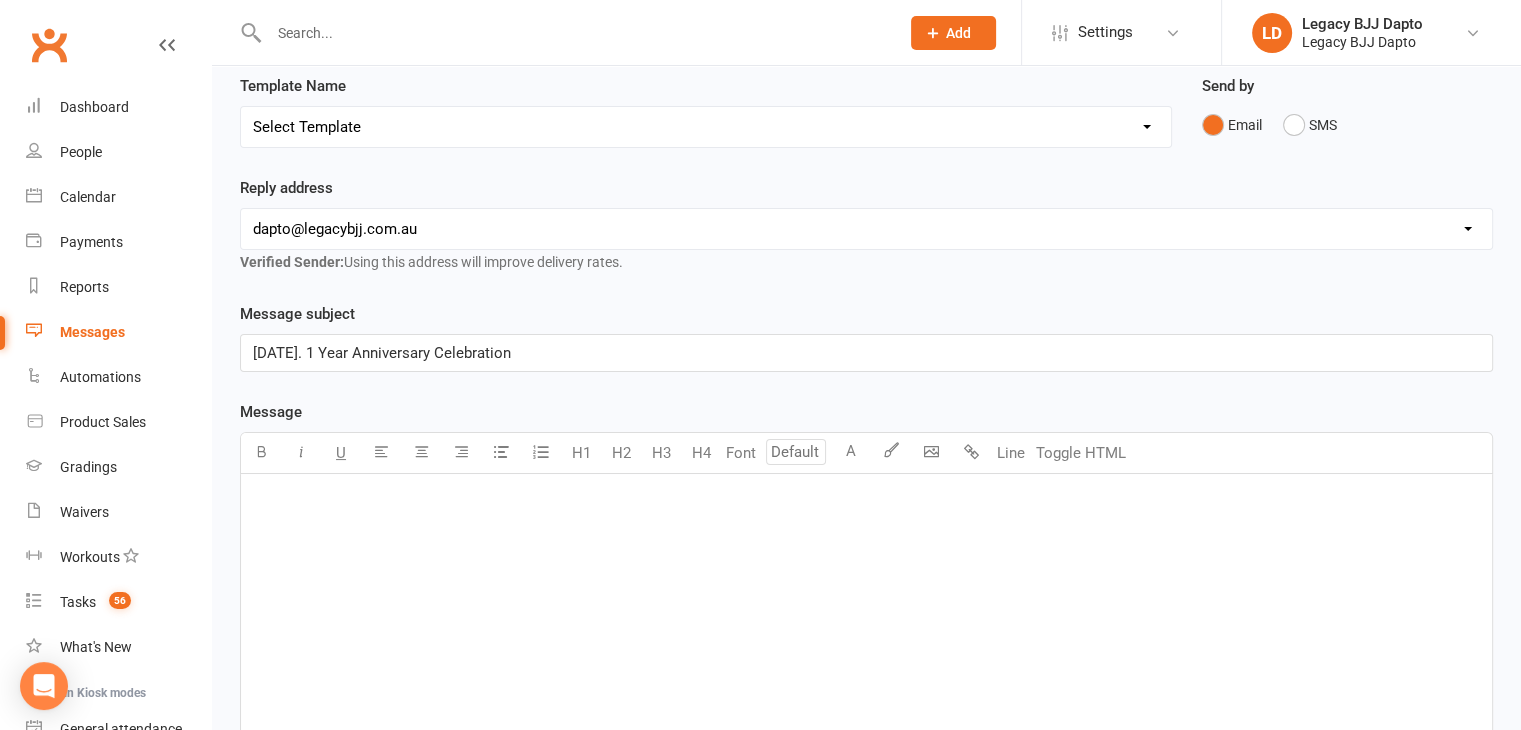click on "﻿" at bounding box center [866, 624] 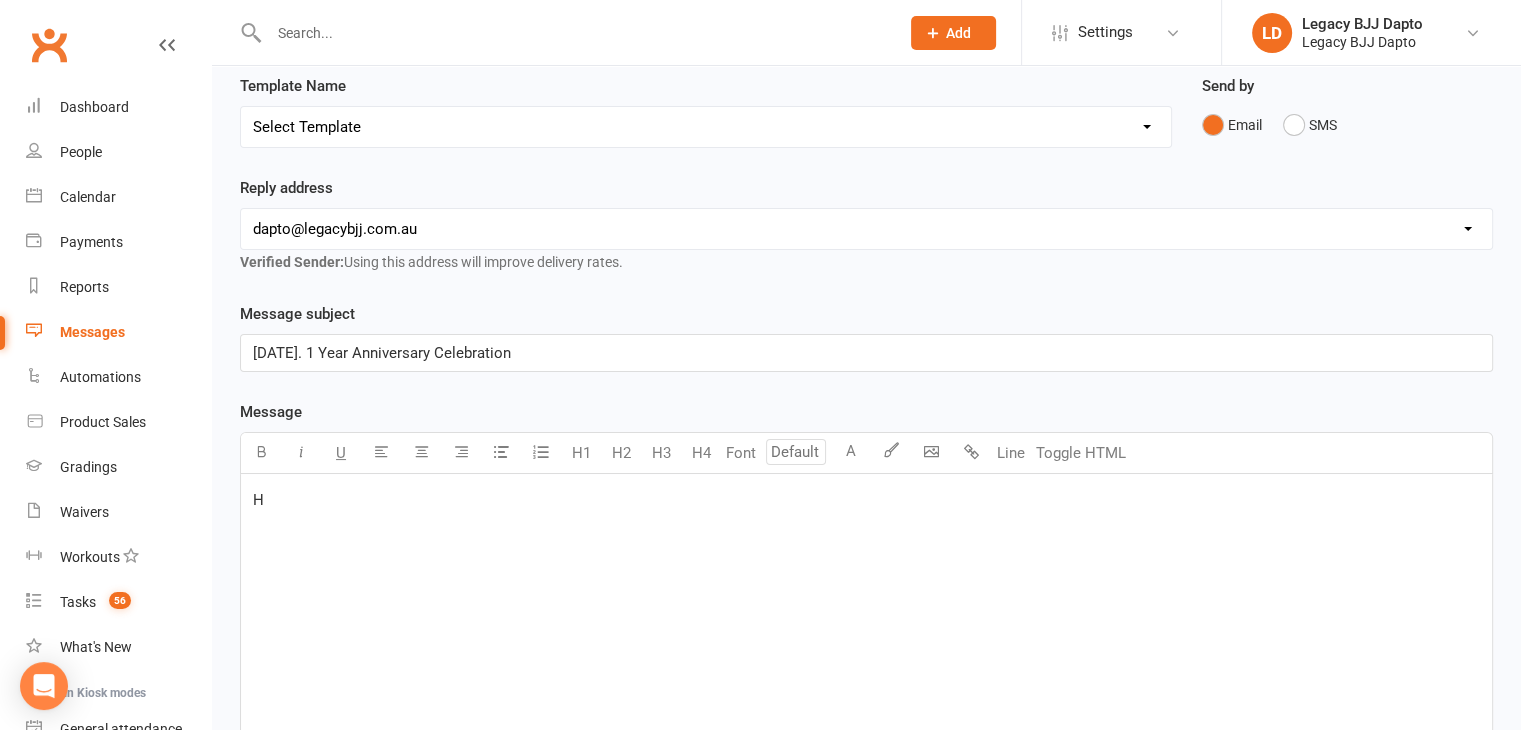 type 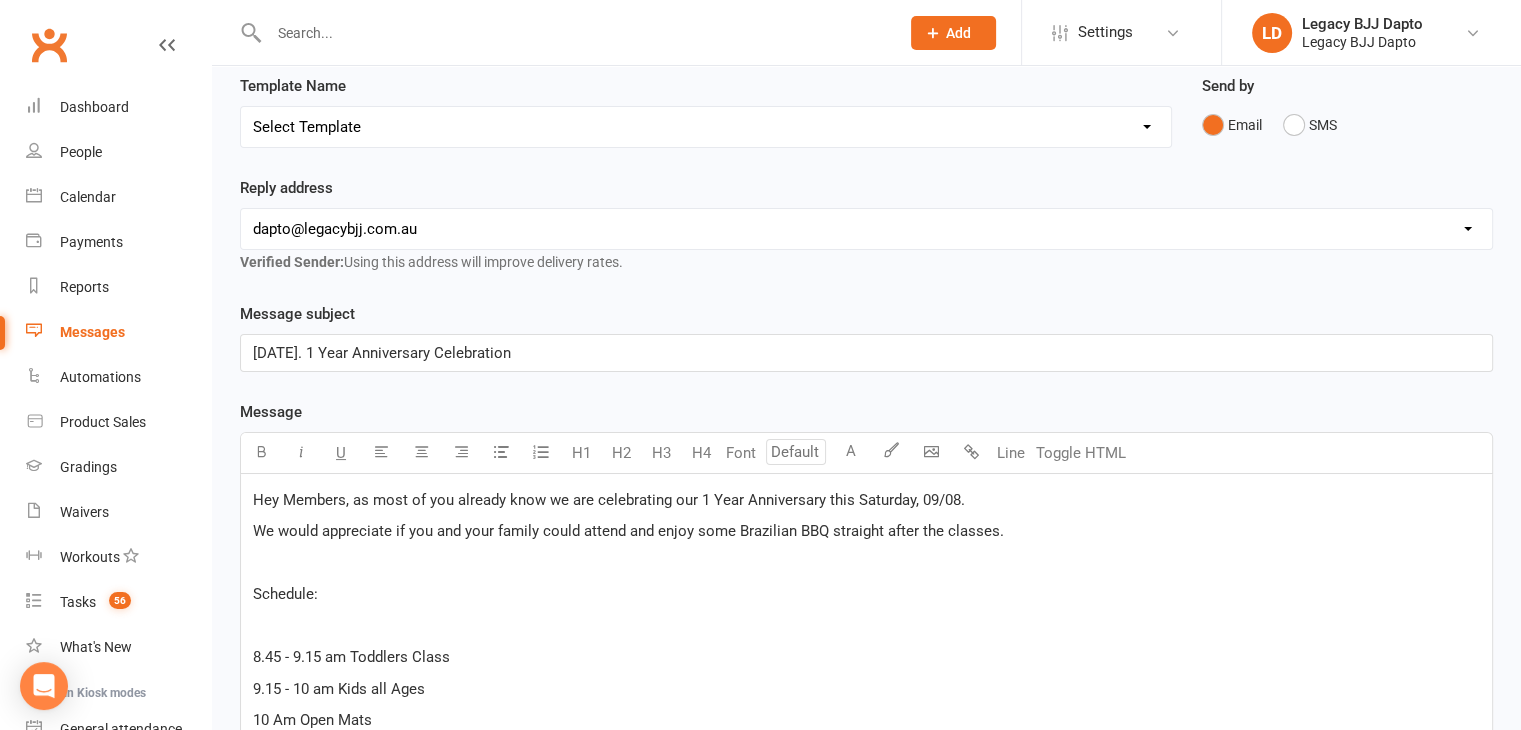 click on "10 Am Open Mats" at bounding box center [312, 720] 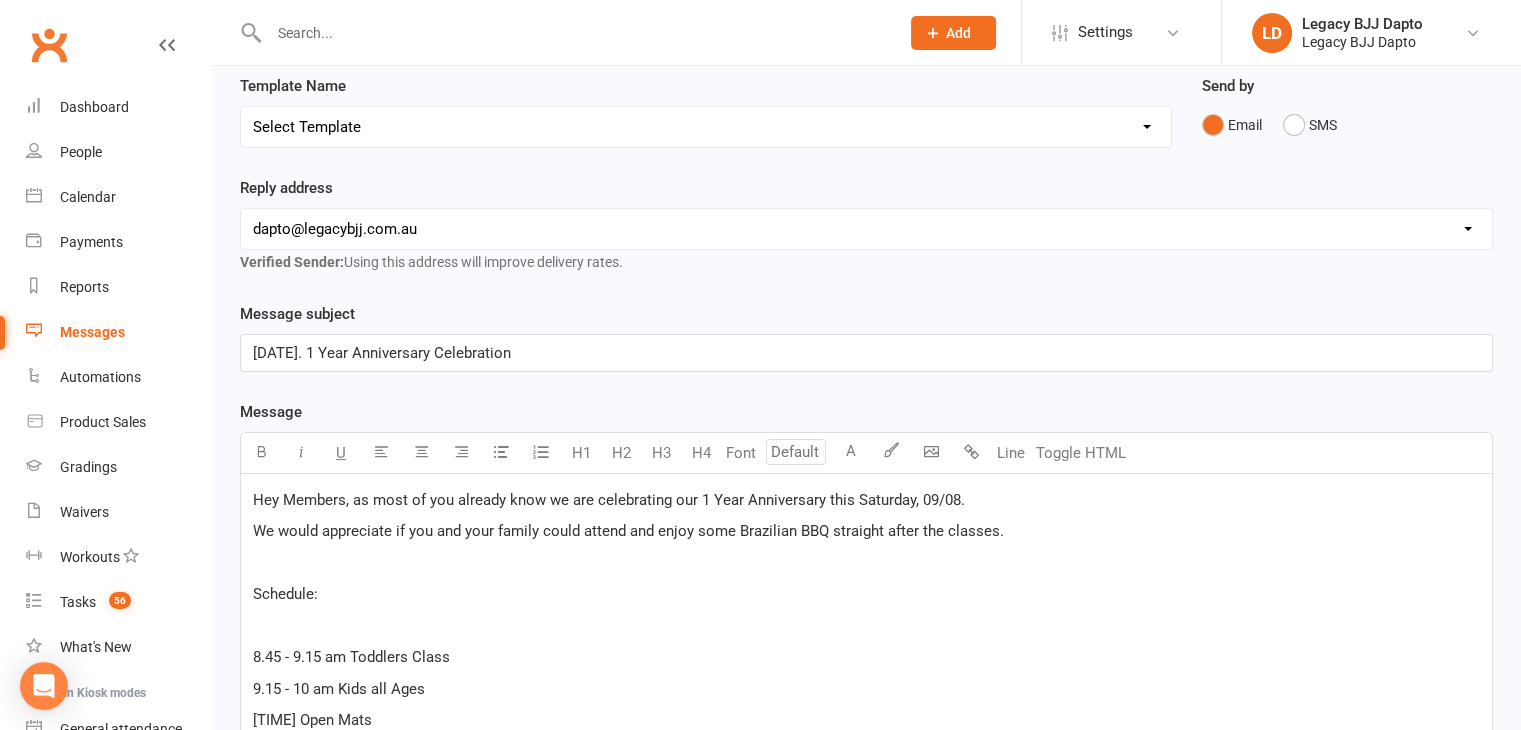 click on "[TIME] Open Mats" at bounding box center (866, 720) 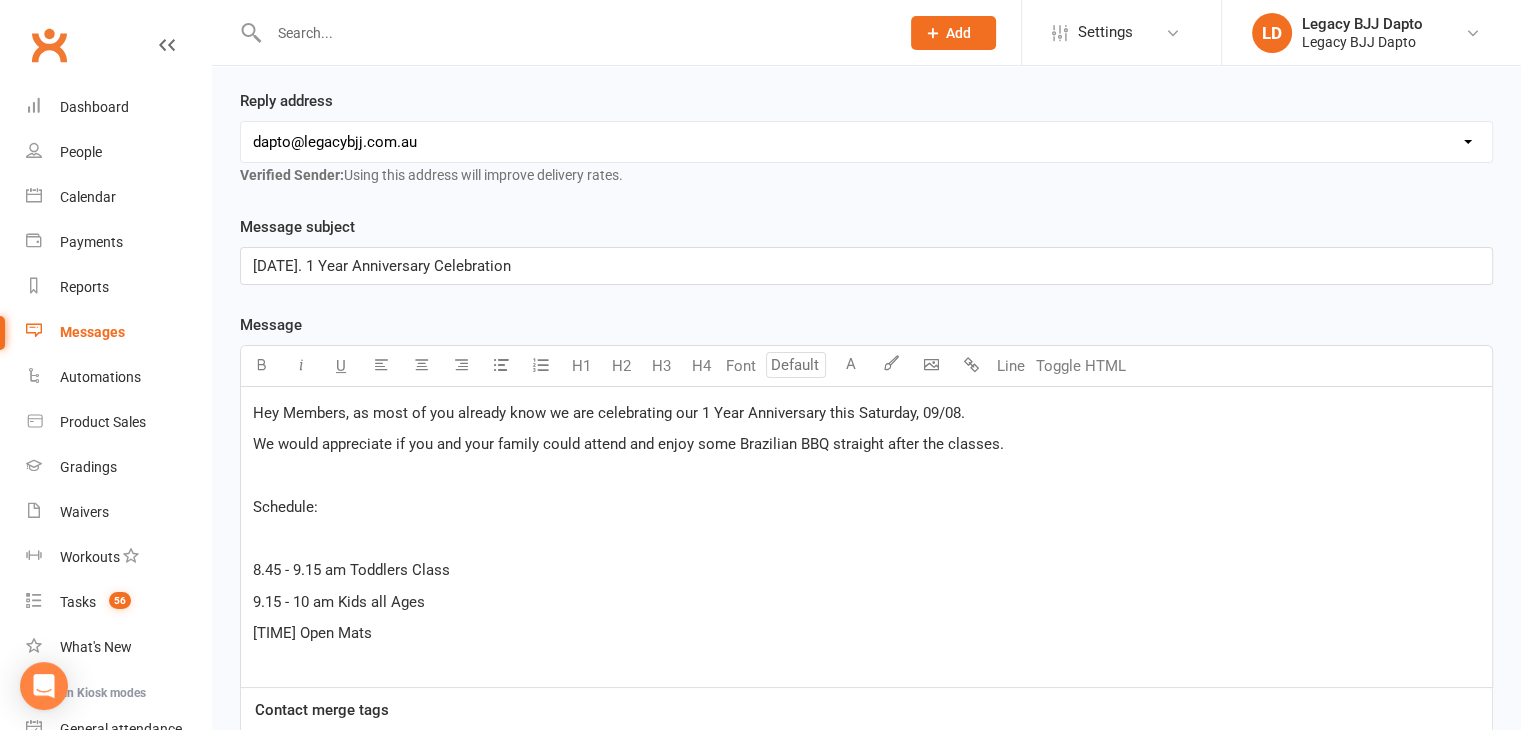 scroll, scrollTop: 388, scrollLeft: 0, axis: vertical 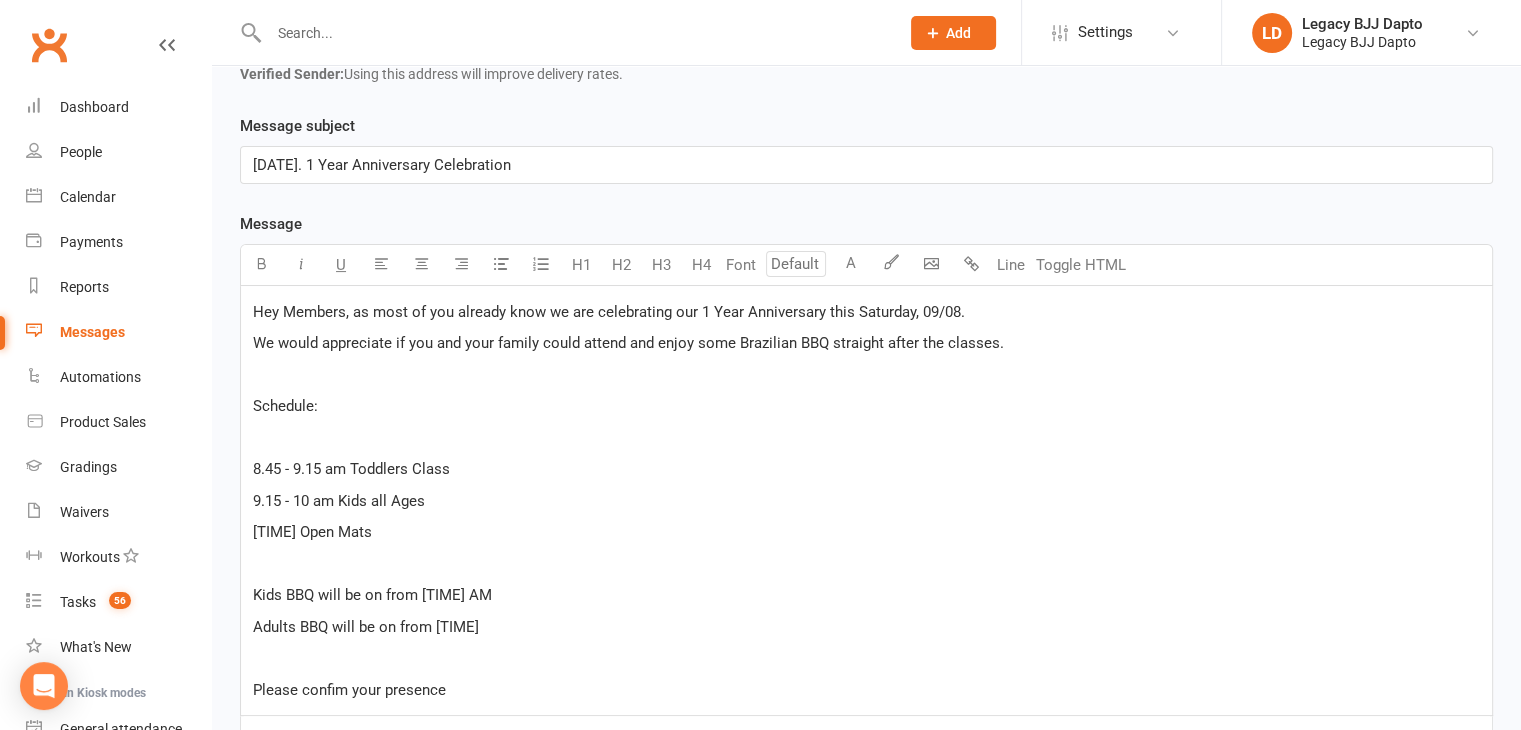 click on "Please confim your presence" at bounding box center [349, 690] 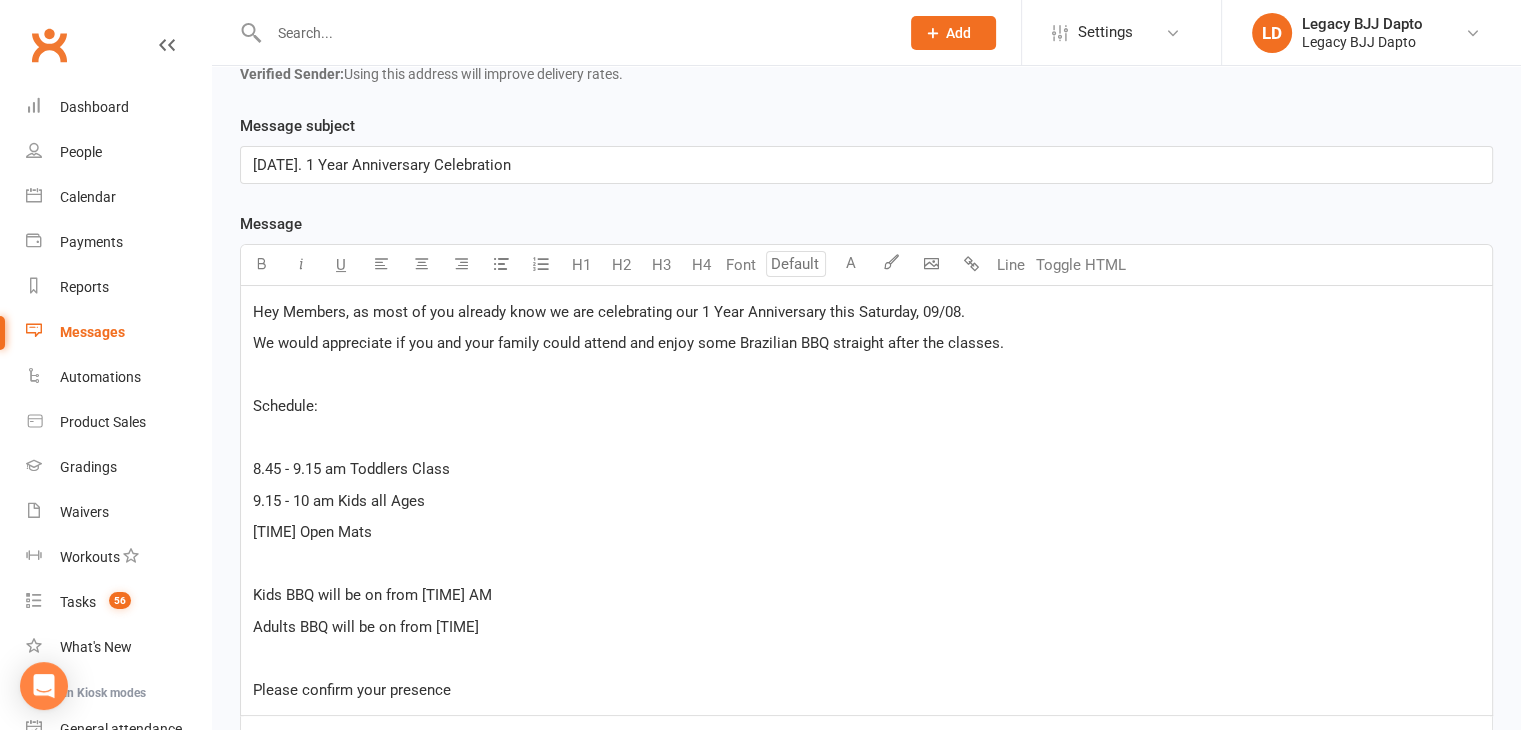 click on "Please confirm your presence" at bounding box center [866, 690] 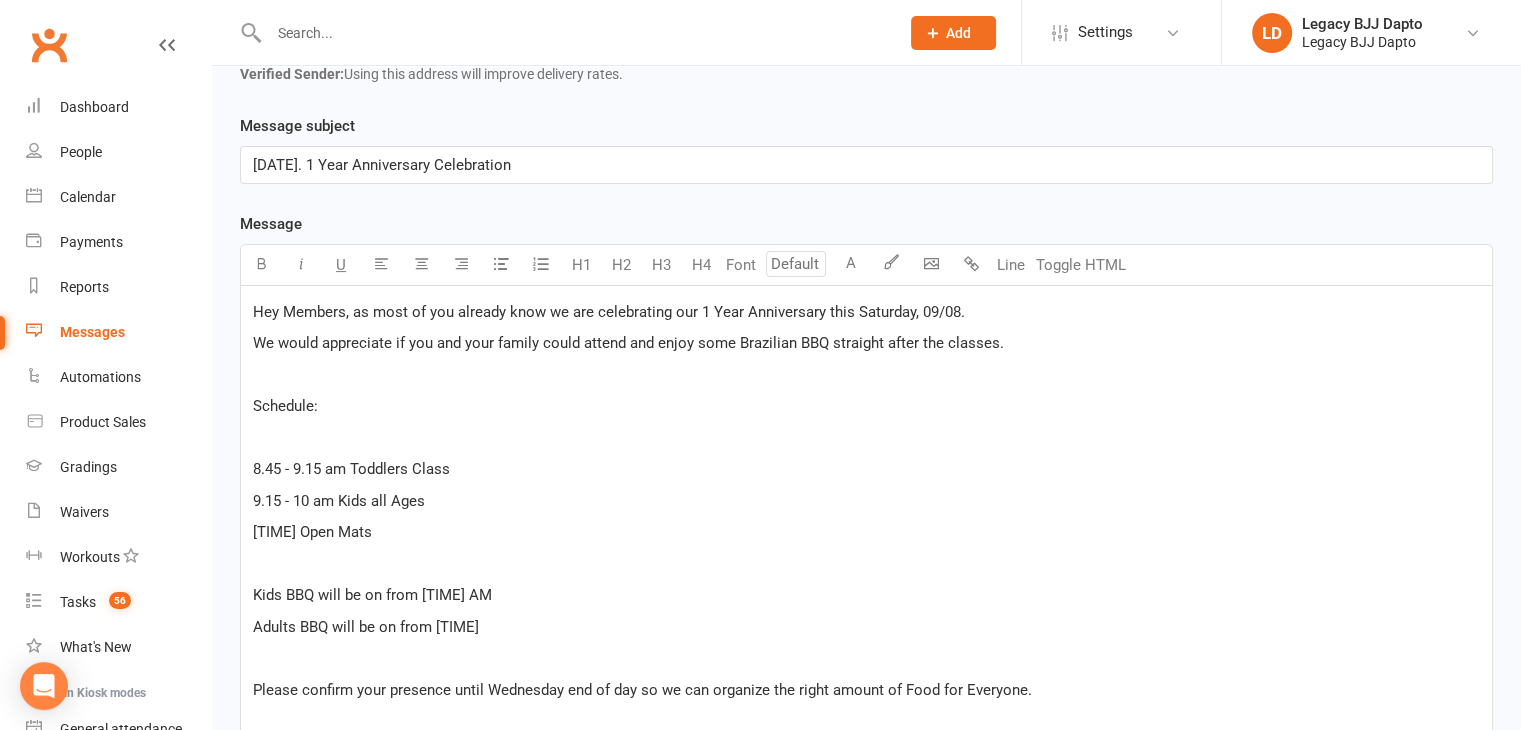 scroll, scrollTop: 763, scrollLeft: 0, axis: vertical 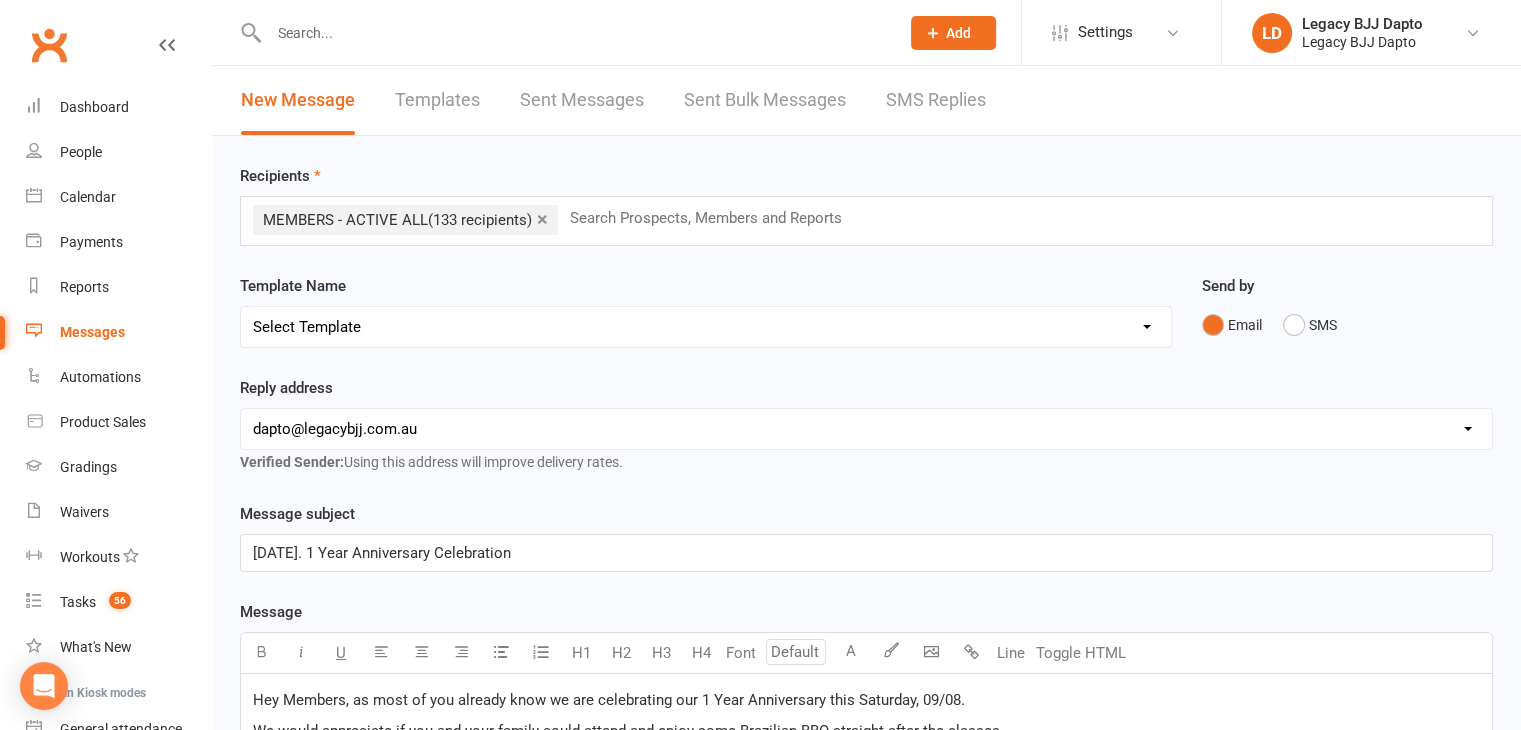 drag, startPoint x: 439, startPoint y: 504, endPoint x: 199, endPoint y: 529, distance: 241.29857 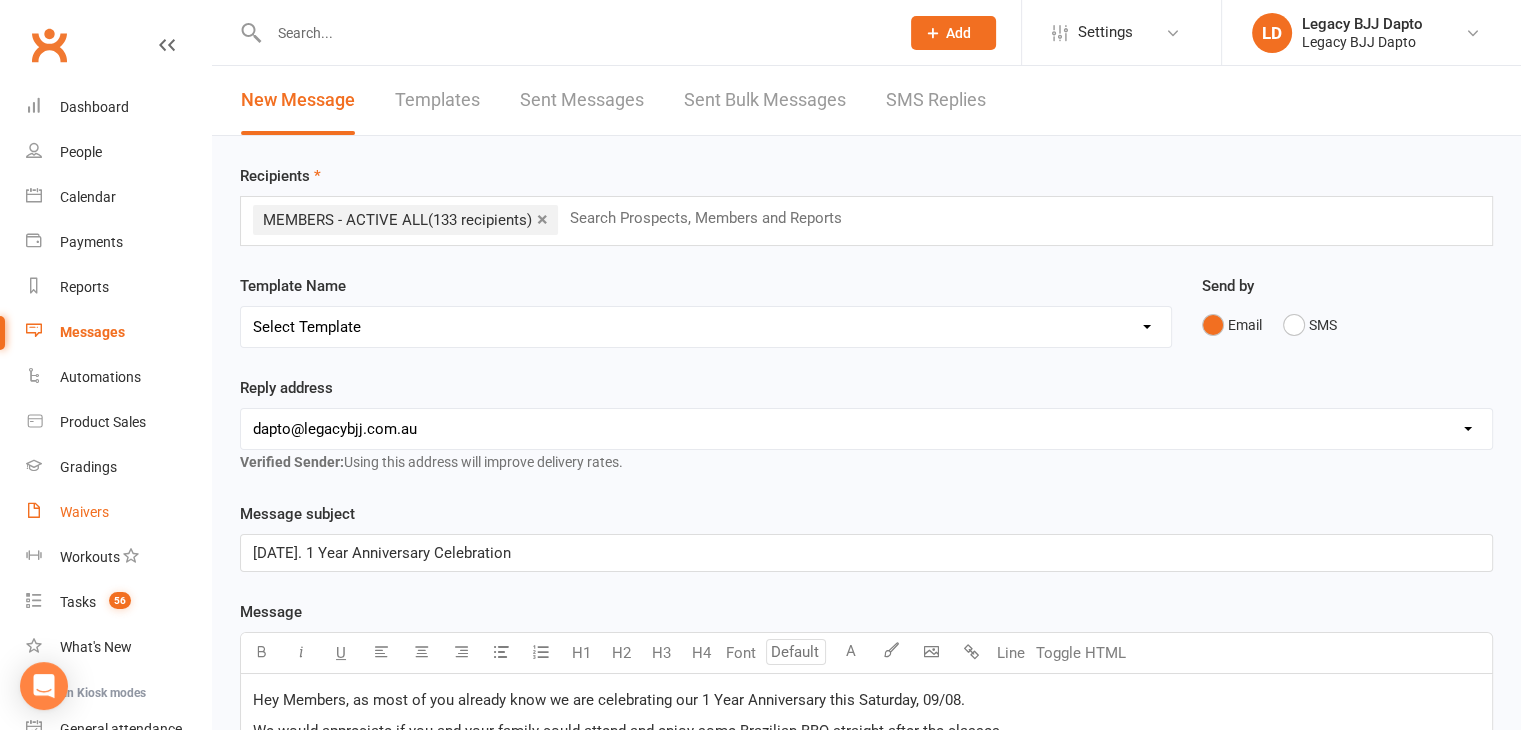 copy on "Hey Members, as most of you already know we are celebrating our 1 Year Anniversary this Saturday, 09/08. We would appreciate if you and your family could attend and enjoy some Brazilian BBQ straight after the classes. ﻿ Schedule: ﻿ 8.45 - 9.15 am Toddlers Class 9.15 - 10 am Kids all Ages 10 - 11 Am Open Mats  ﻿ Kids BBQ will be on from 10.30 AM Adults BBQ will be on from 11 AM ﻿ Please confirm your presence until Wednesday end of day so we can organize the right amount of Food for Everyone. ﻿ BBQ Price: Adults : $ 15 Kids : $10 ﻿ See you all on Saturday" 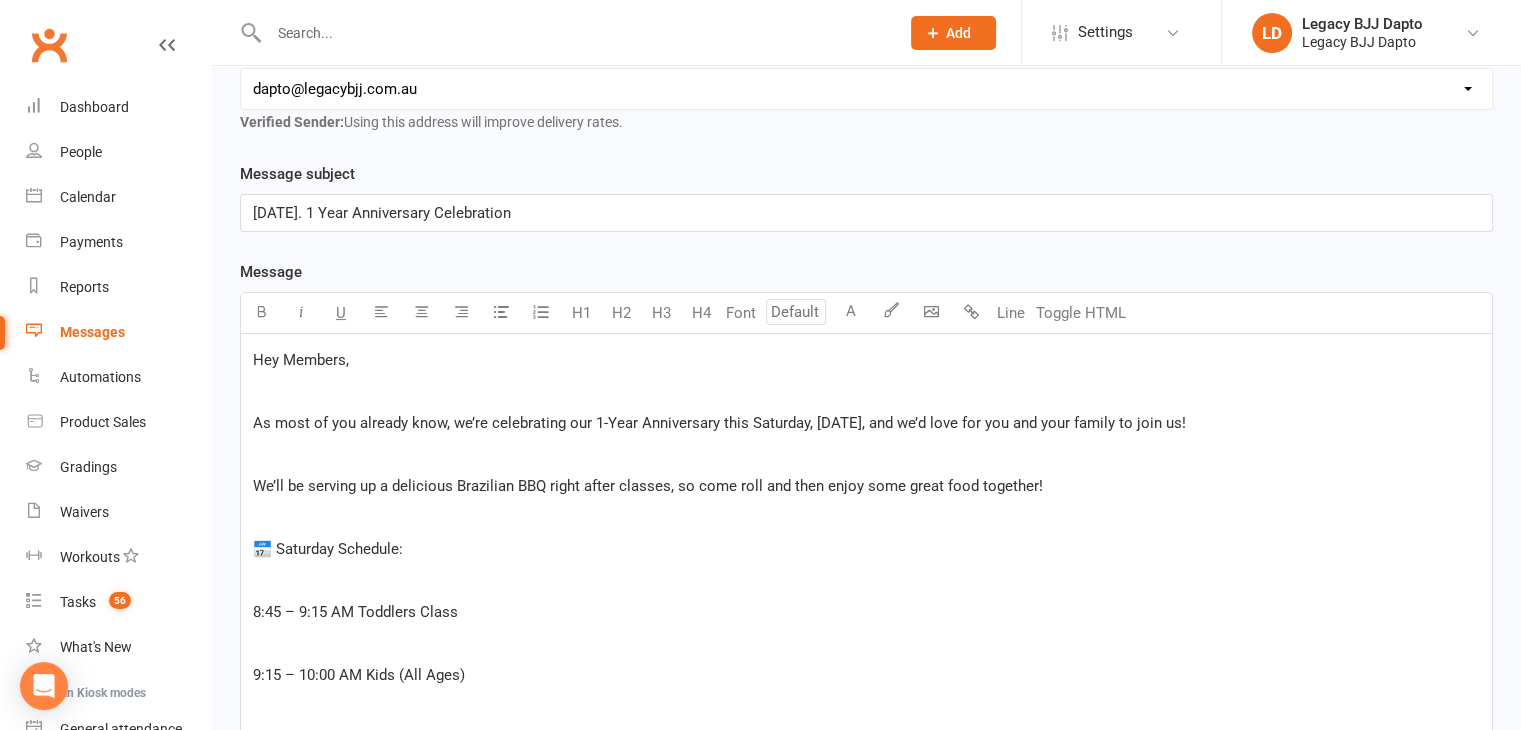 scroll, scrollTop: 436, scrollLeft: 0, axis: vertical 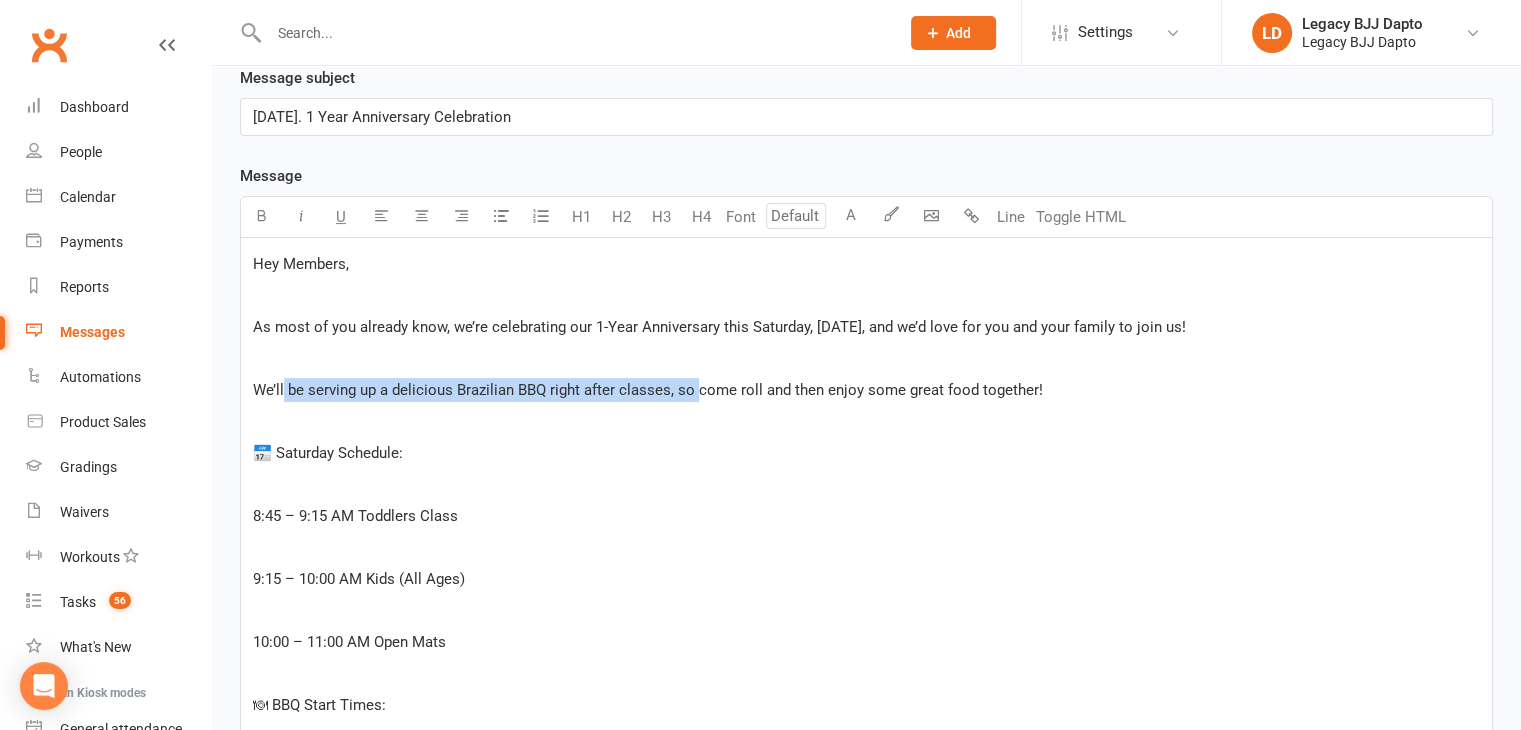 drag, startPoint x: 376, startPoint y: 389, endPoint x: 699, endPoint y: 393, distance: 323.02478 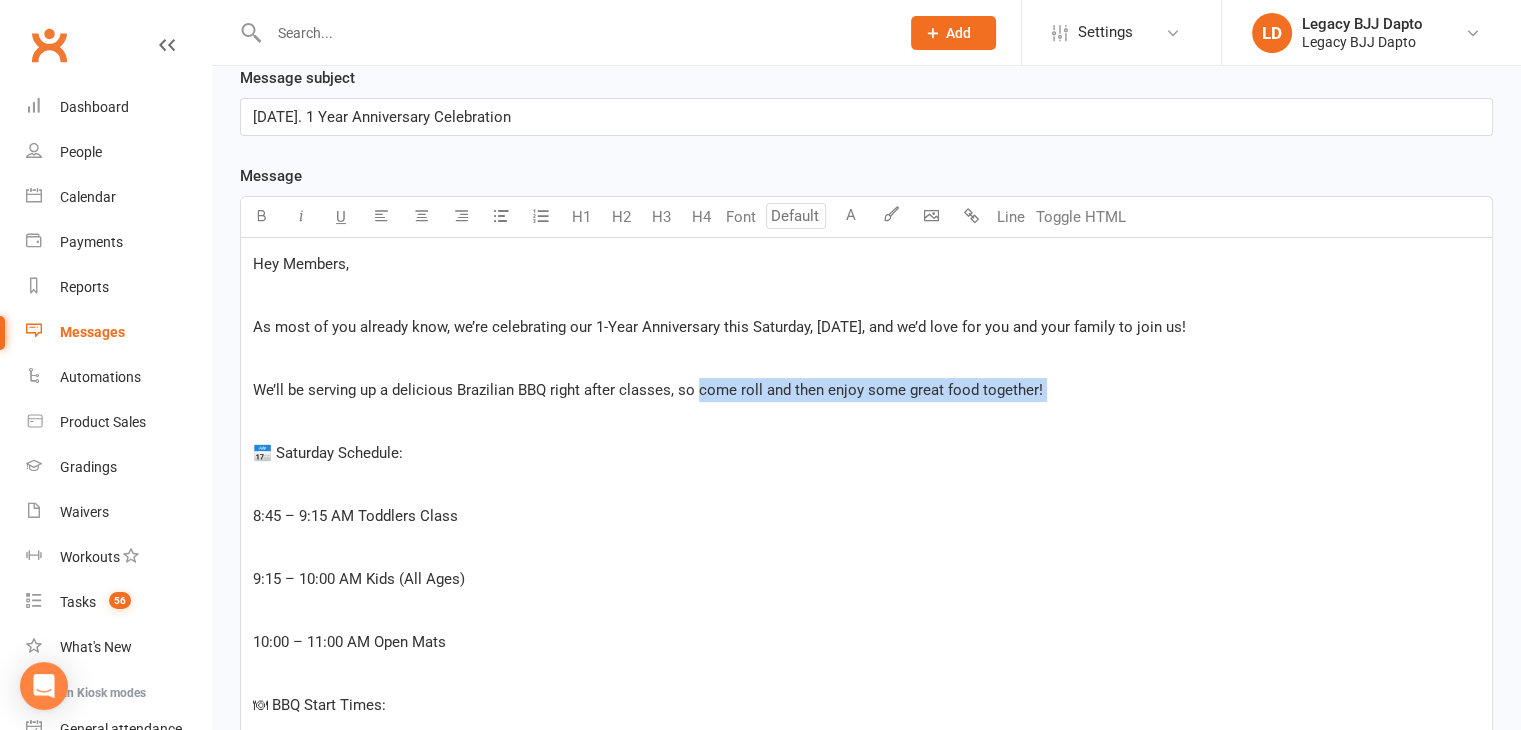 drag, startPoint x: 695, startPoint y: 390, endPoint x: 1088, endPoint y: 405, distance: 393.28616 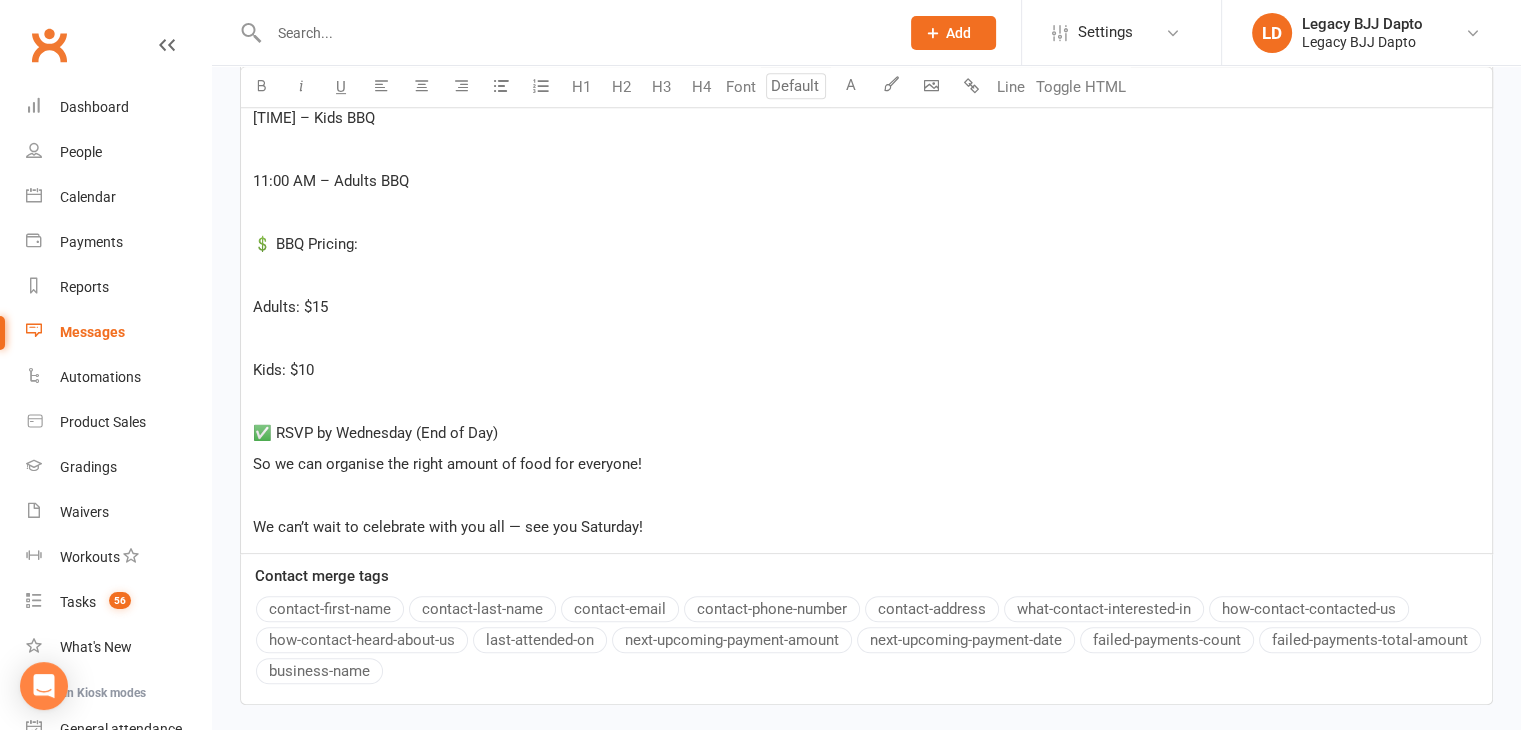 scroll, scrollTop: 1136, scrollLeft: 0, axis: vertical 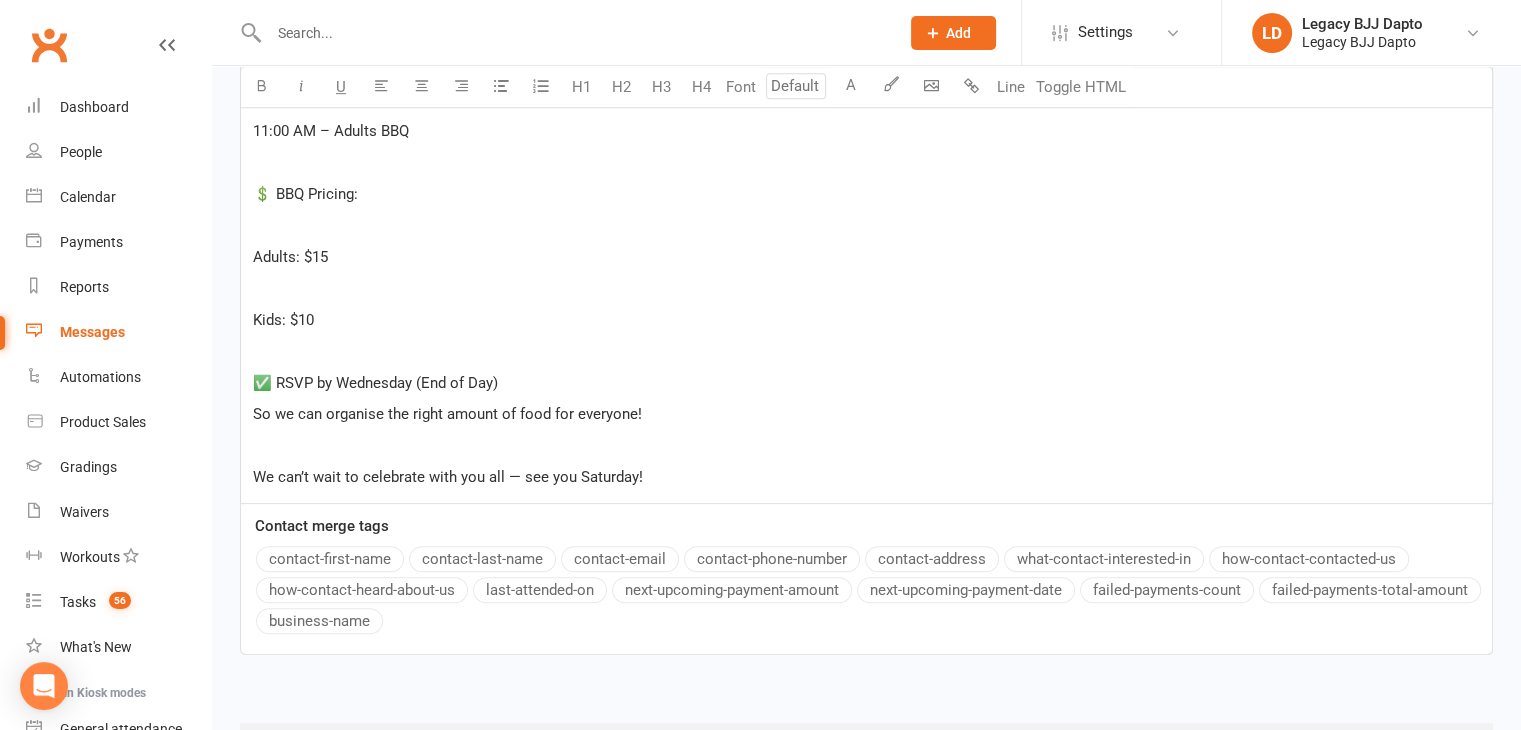 click on "So we can organise the right amount of food for everyone!" at bounding box center [447, 414] 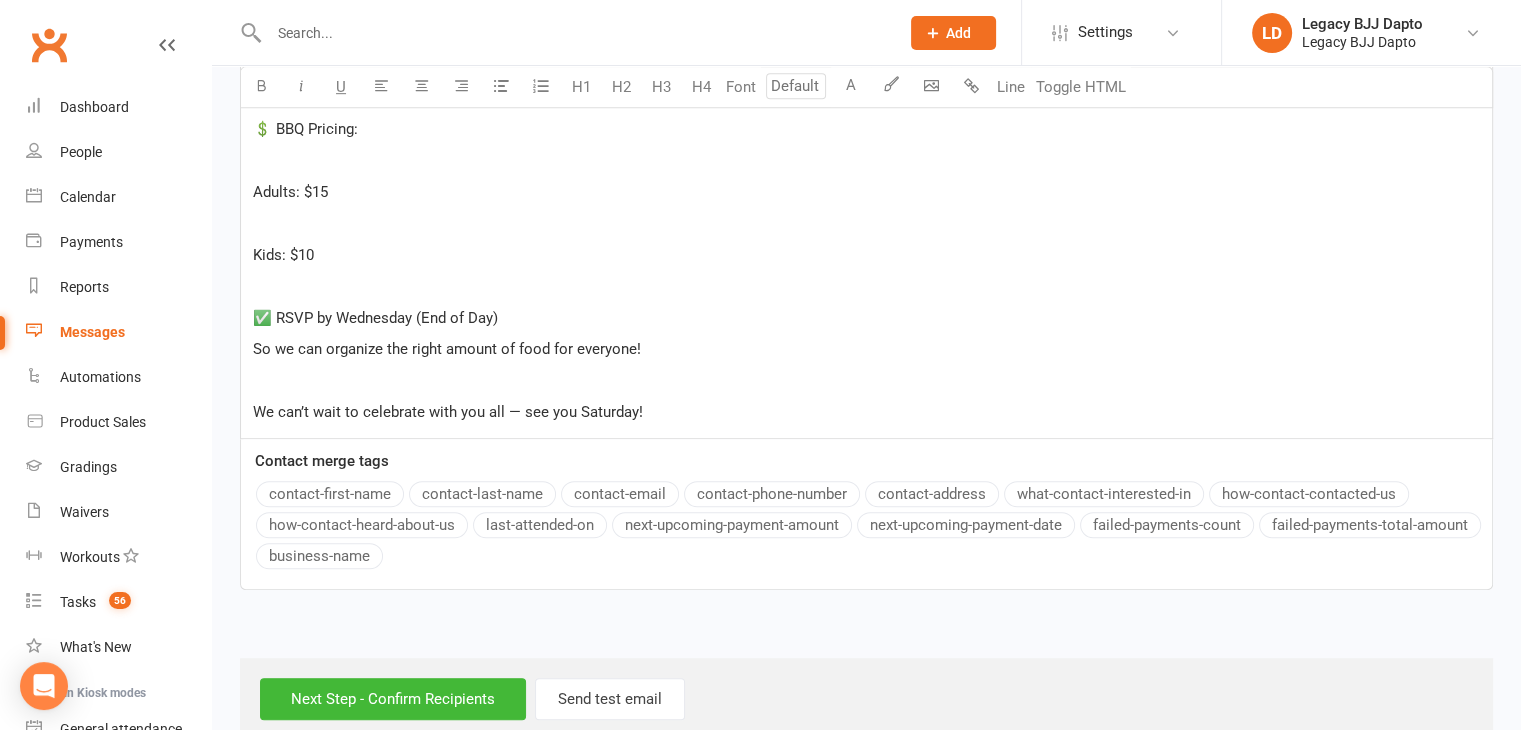 scroll, scrollTop: 1236, scrollLeft: 0, axis: vertical 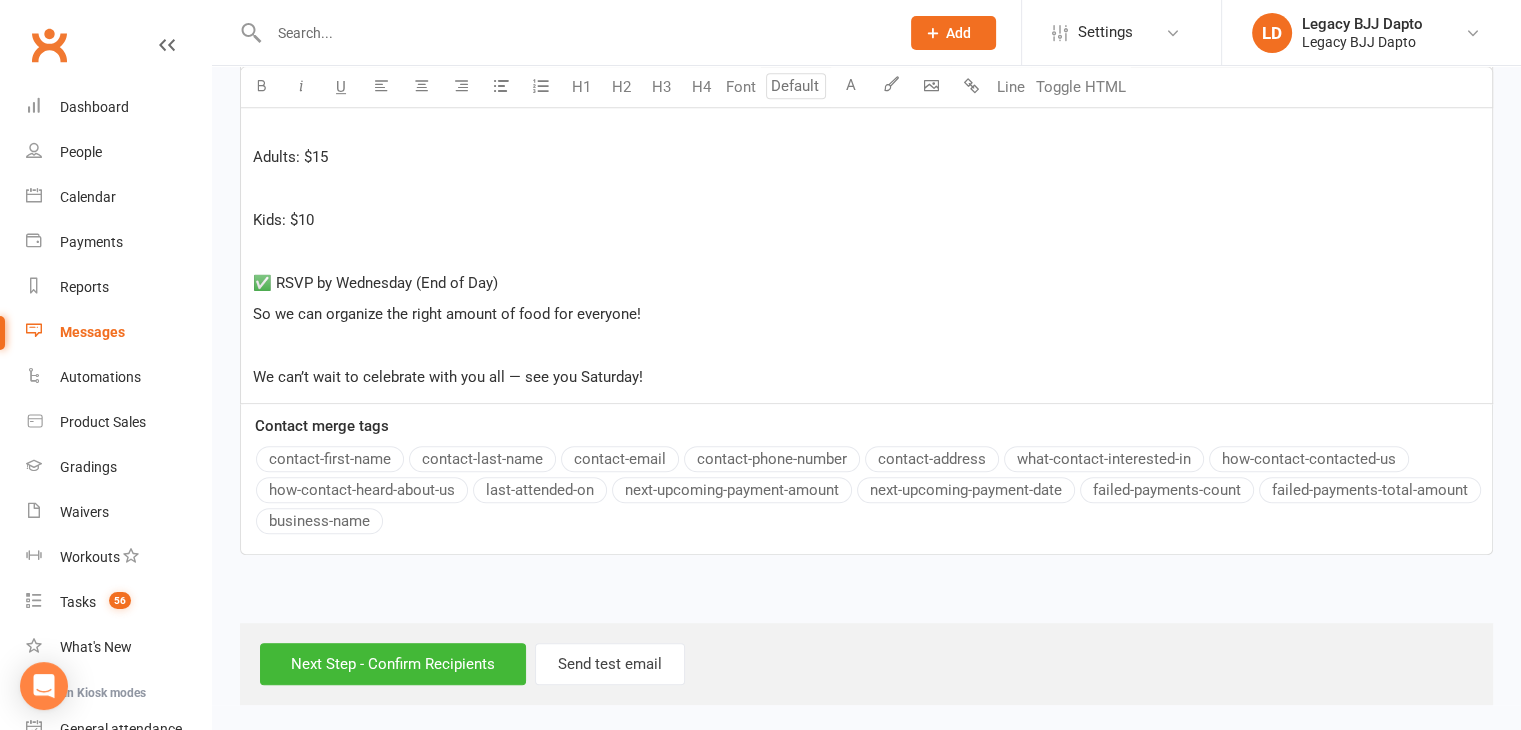 click on "We can’t wait to celebrate with you all — see you Saturday!" at bounding box center (866, 377) 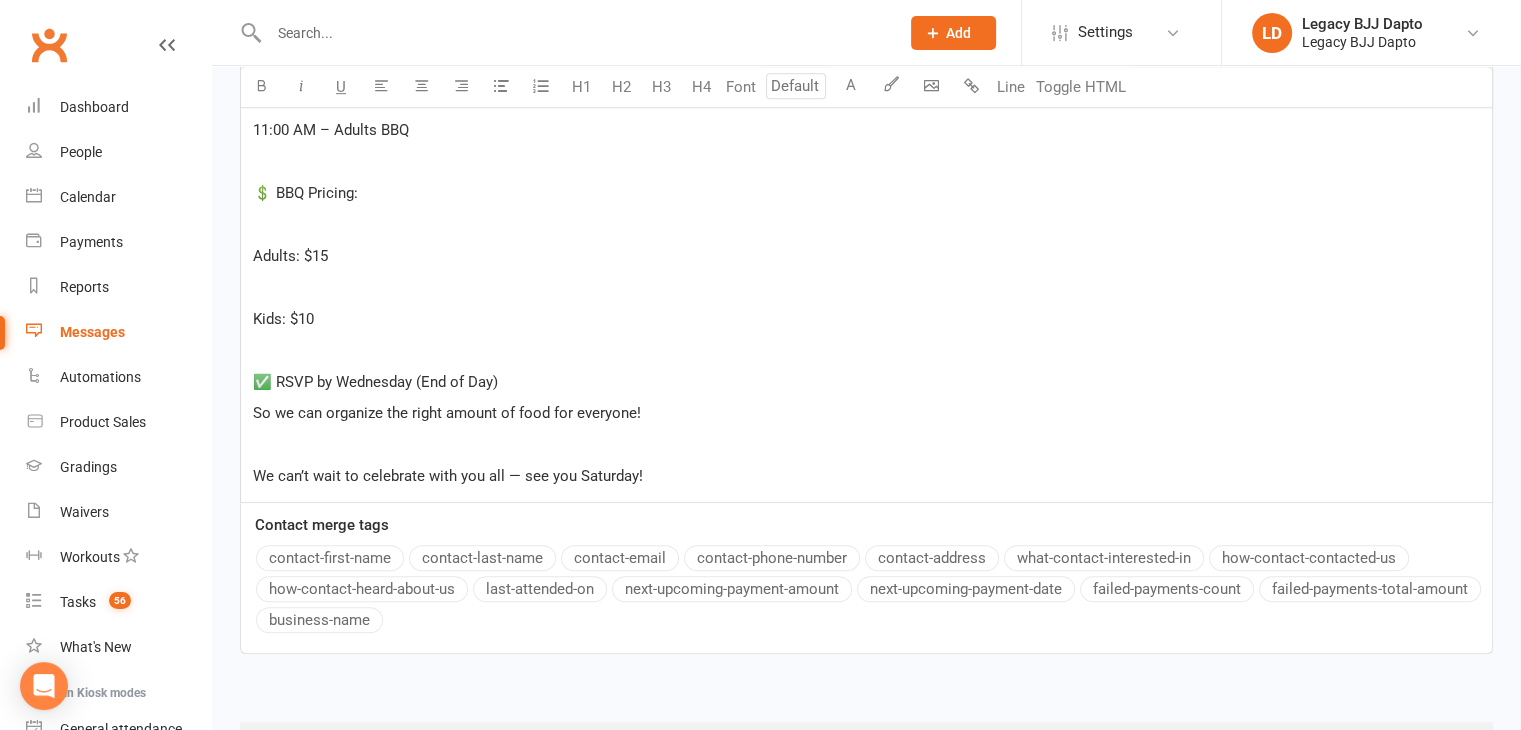 scroll, scrollTop: 1036, scrollLeft: 0, axis: vertical 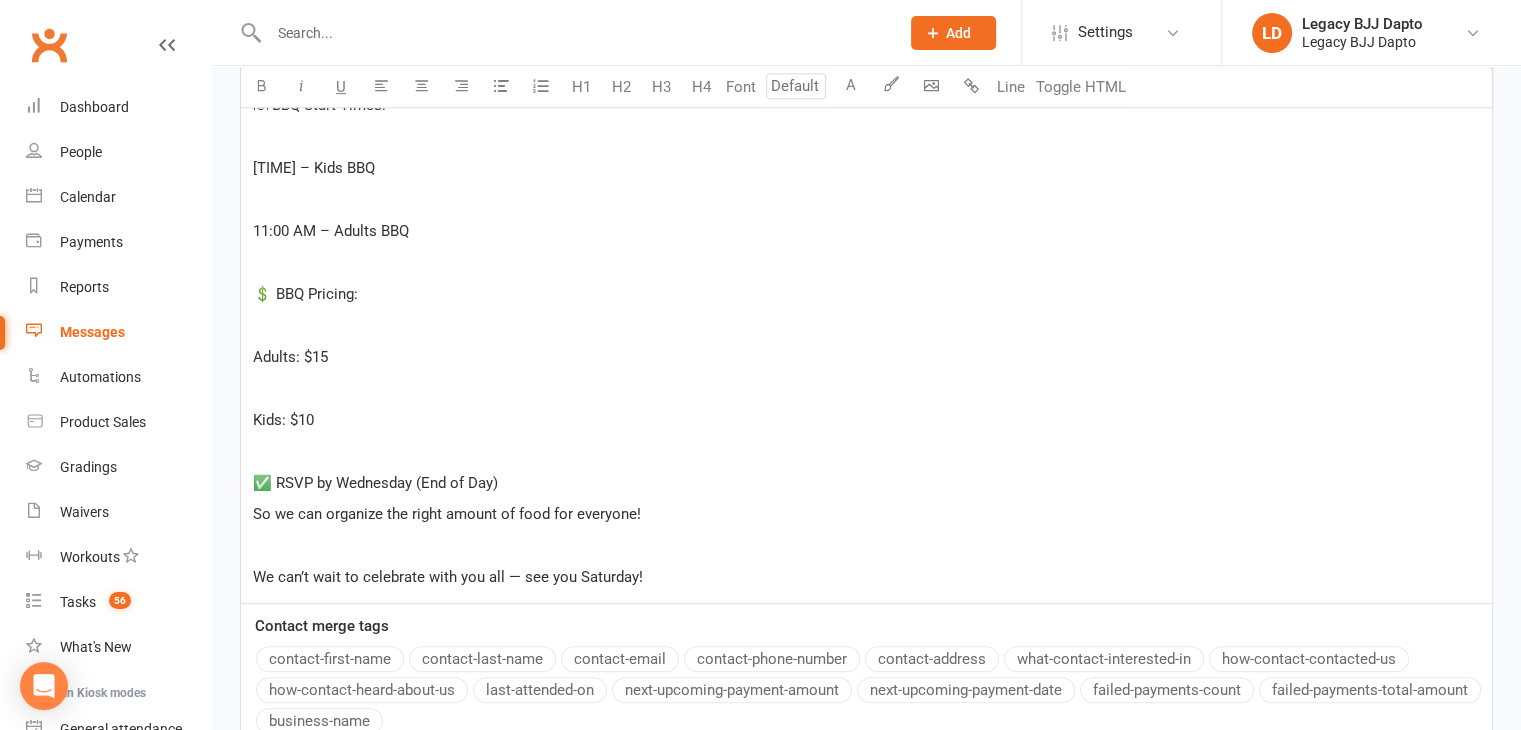 click on "✅ RSVP by Wednesday (End of Day)" at bounding box center [866, 483] 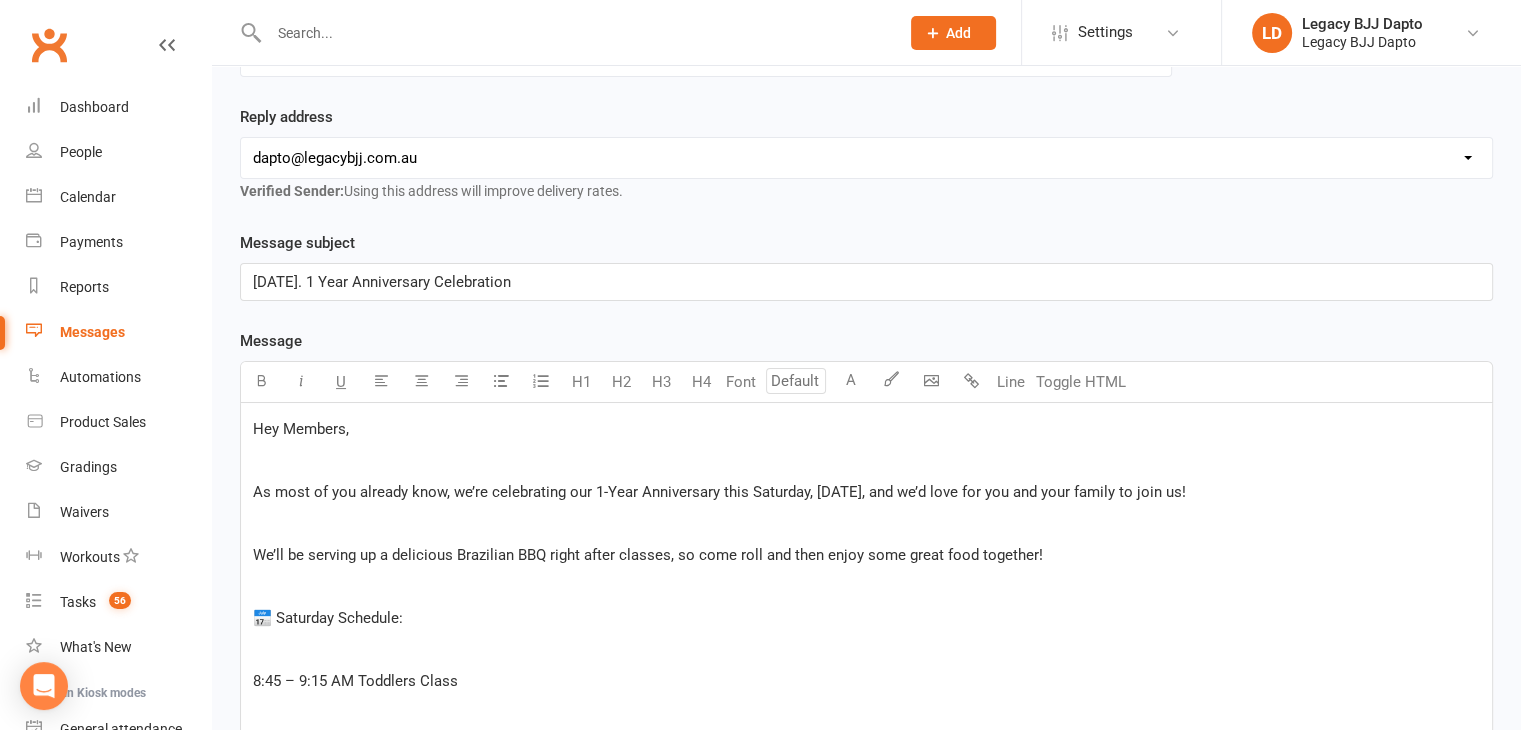 scroll, scrollTop: 136, scrollLeft: 0, axis: vertical 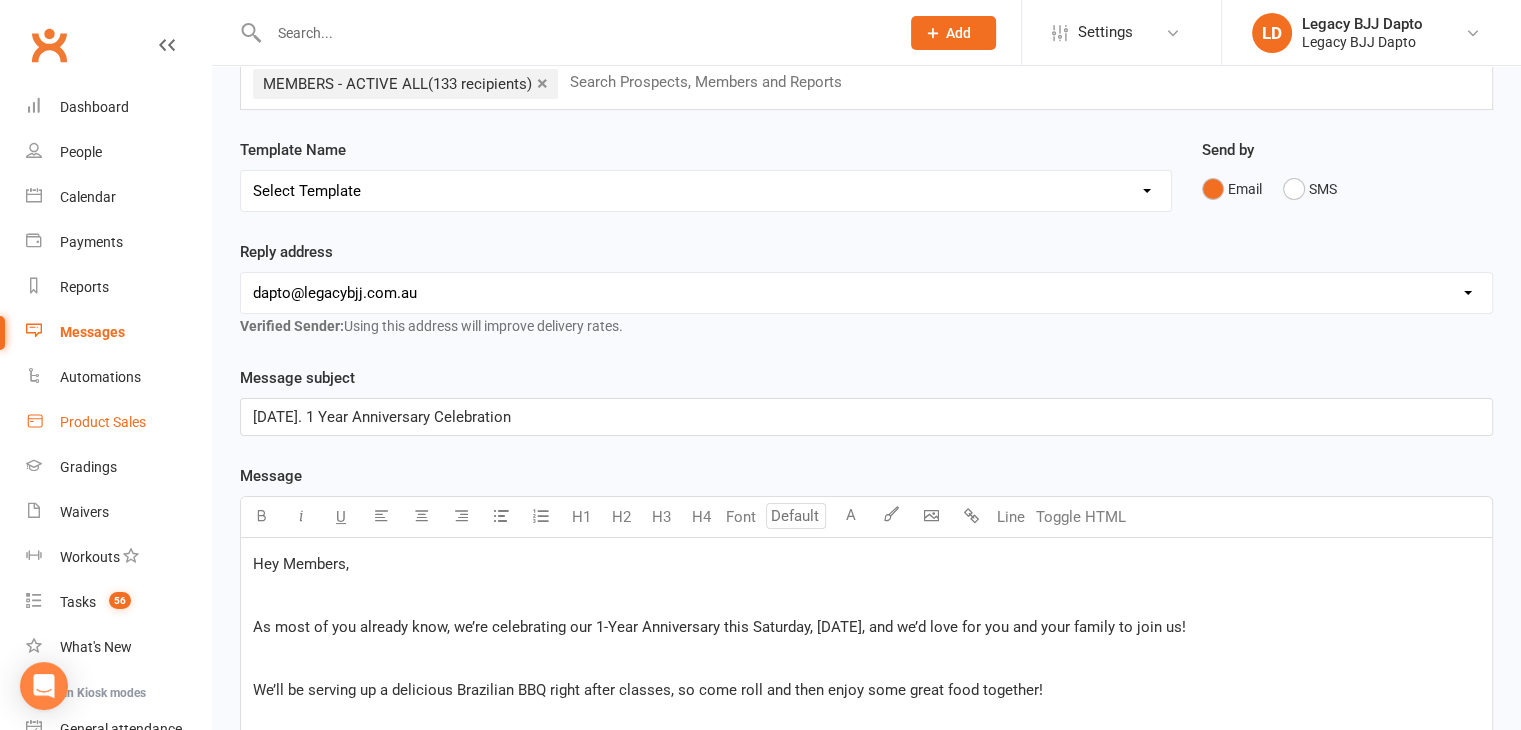 drag, startPoint x: 554, startPoint y: 418, endPoint x: 176, endPoint y: 428, distance: 378.13226 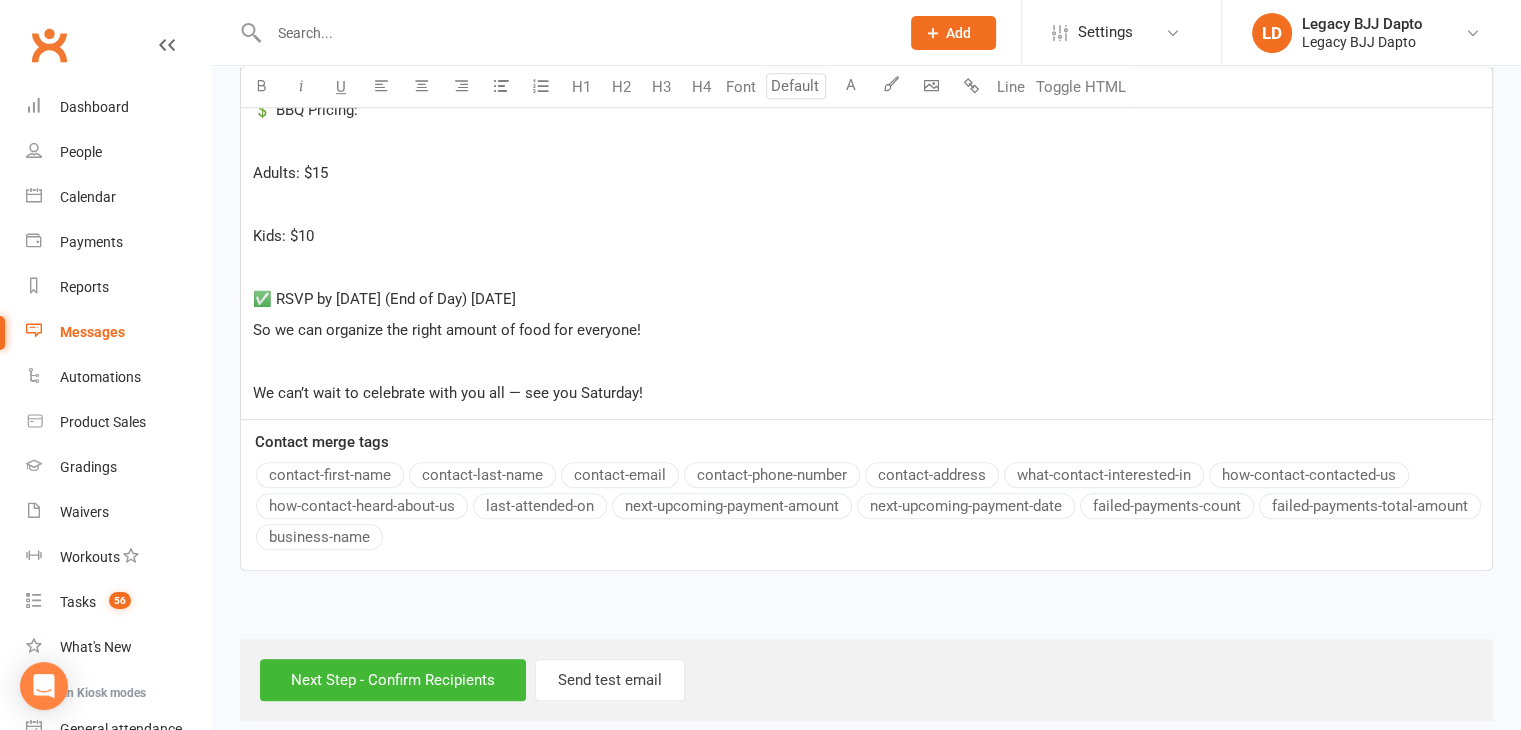 scroll, scrollTop: 1236, scrollLeft: 0, axis: vertical 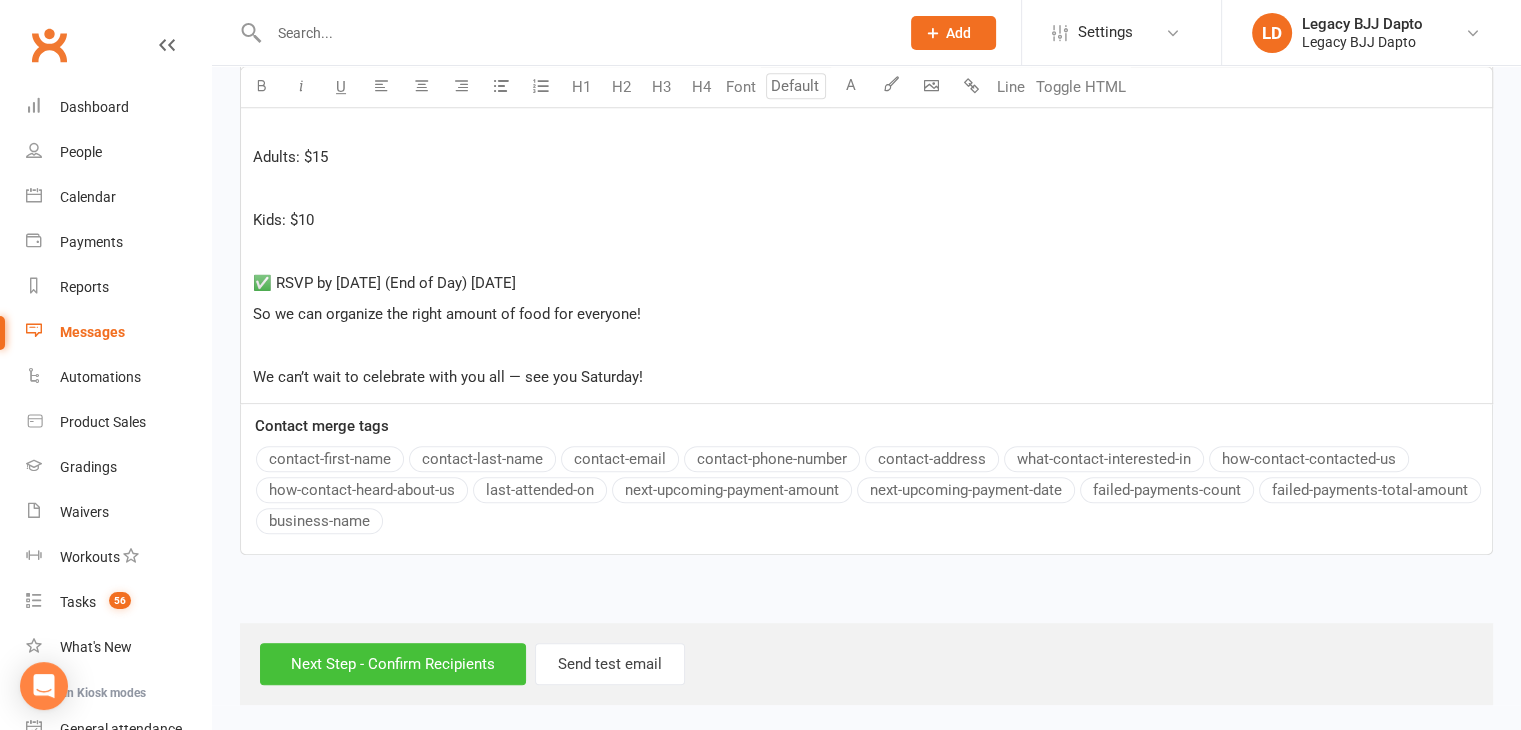 click on "Next Step - Confirm Recipients" at bounding box center (393, 664) 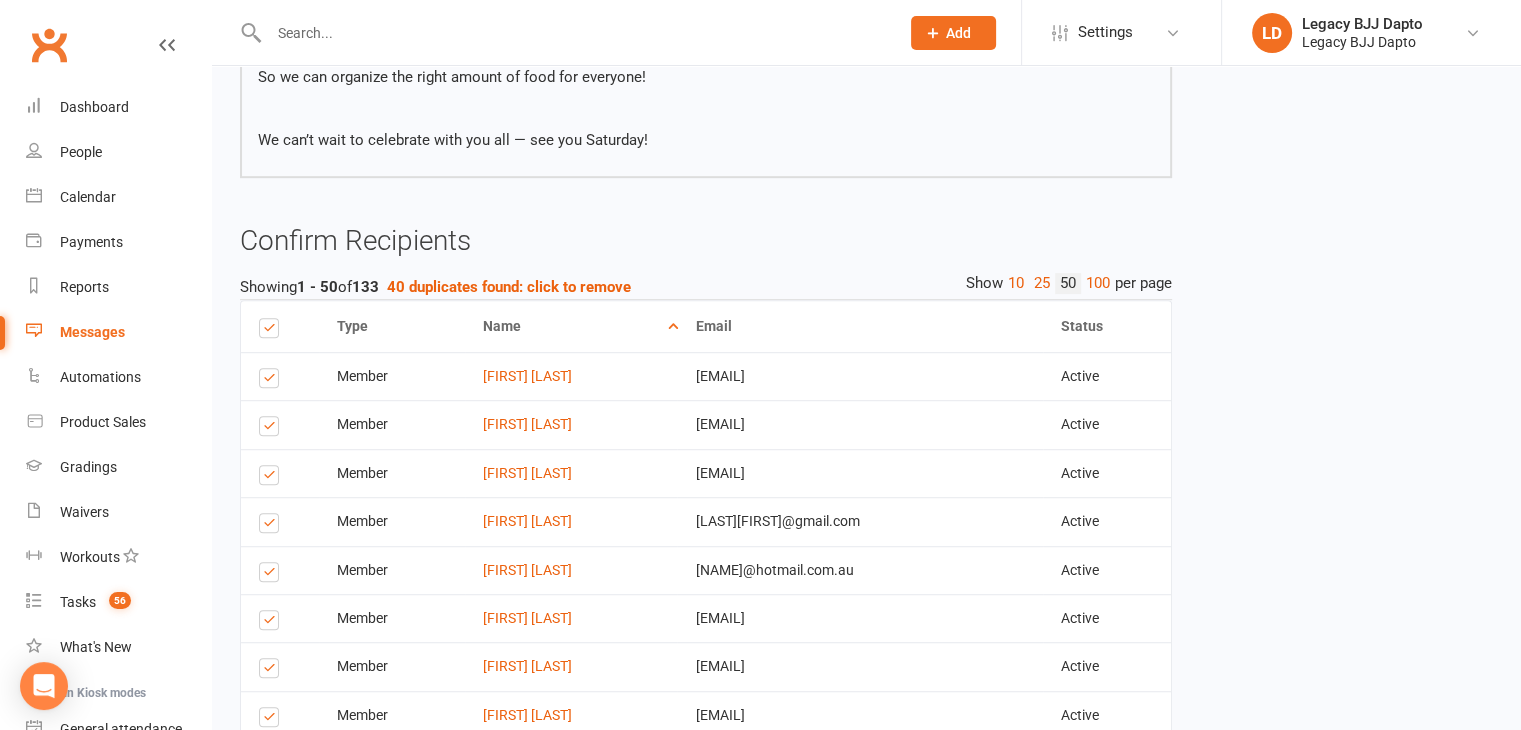 scroll, scrollTop: 1300, scrollLeft: 0, axis: vertical 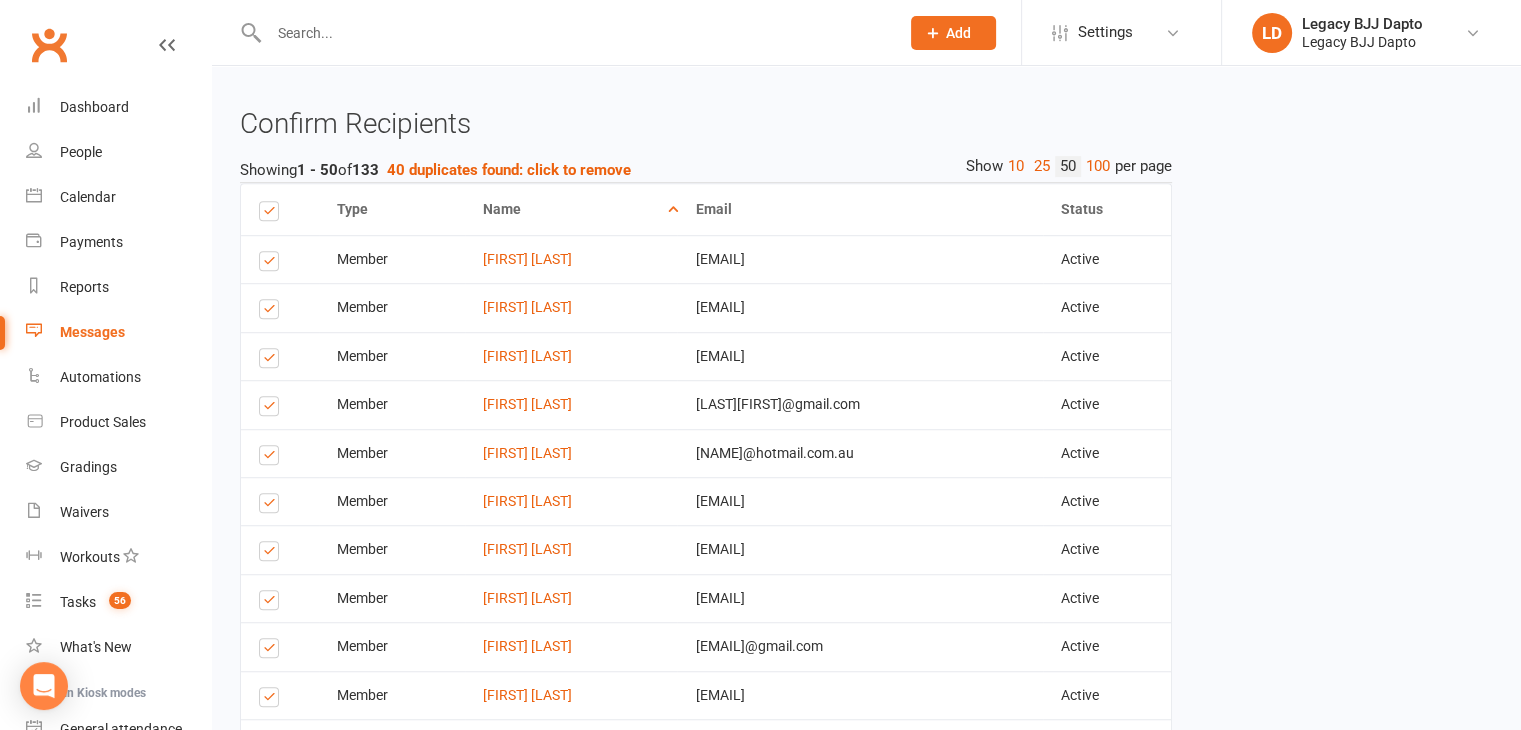 click at bounding box center [272, 264] 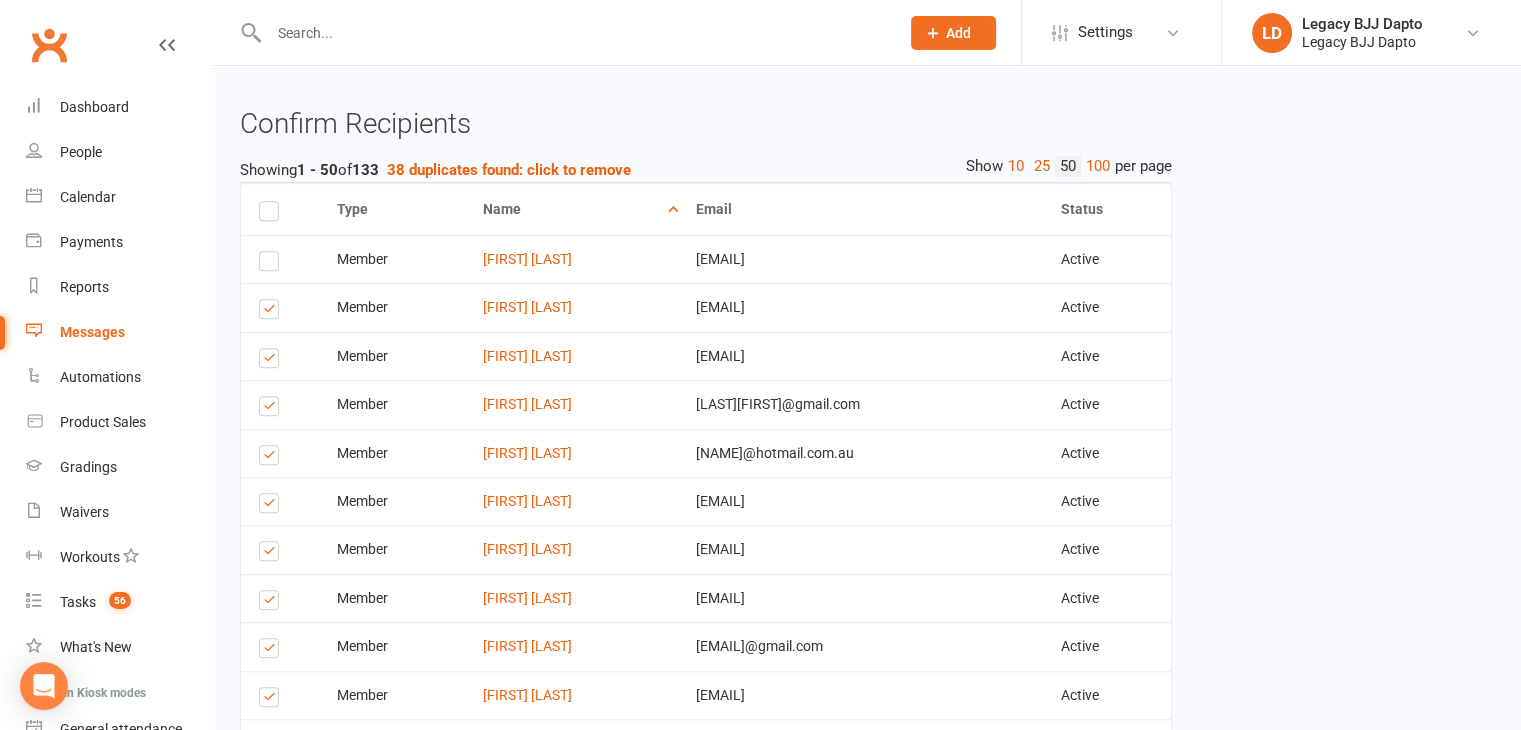 click at bounding box center [272, 312] 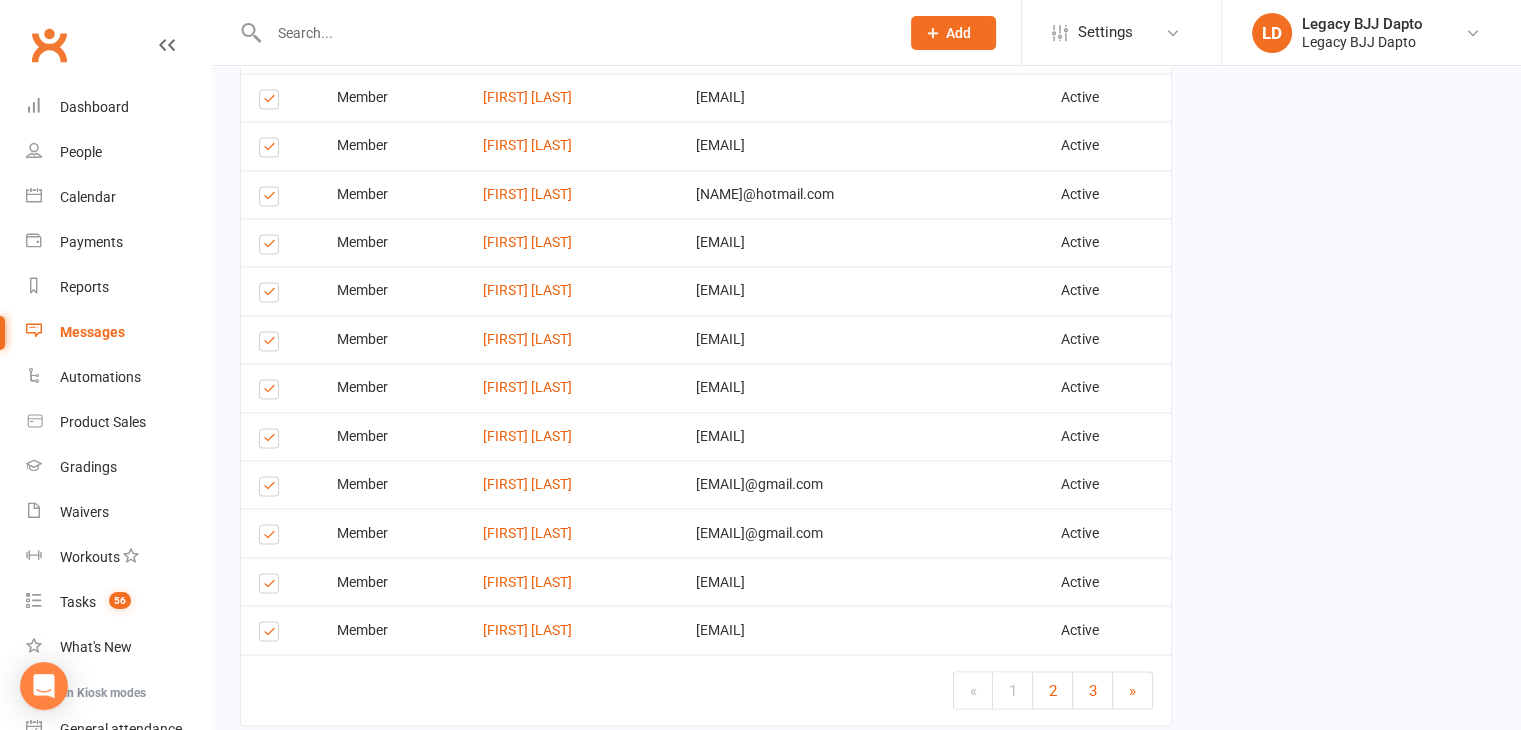 scroll, scrollTop: 3412, scrollLeft: 0, axis: vertical 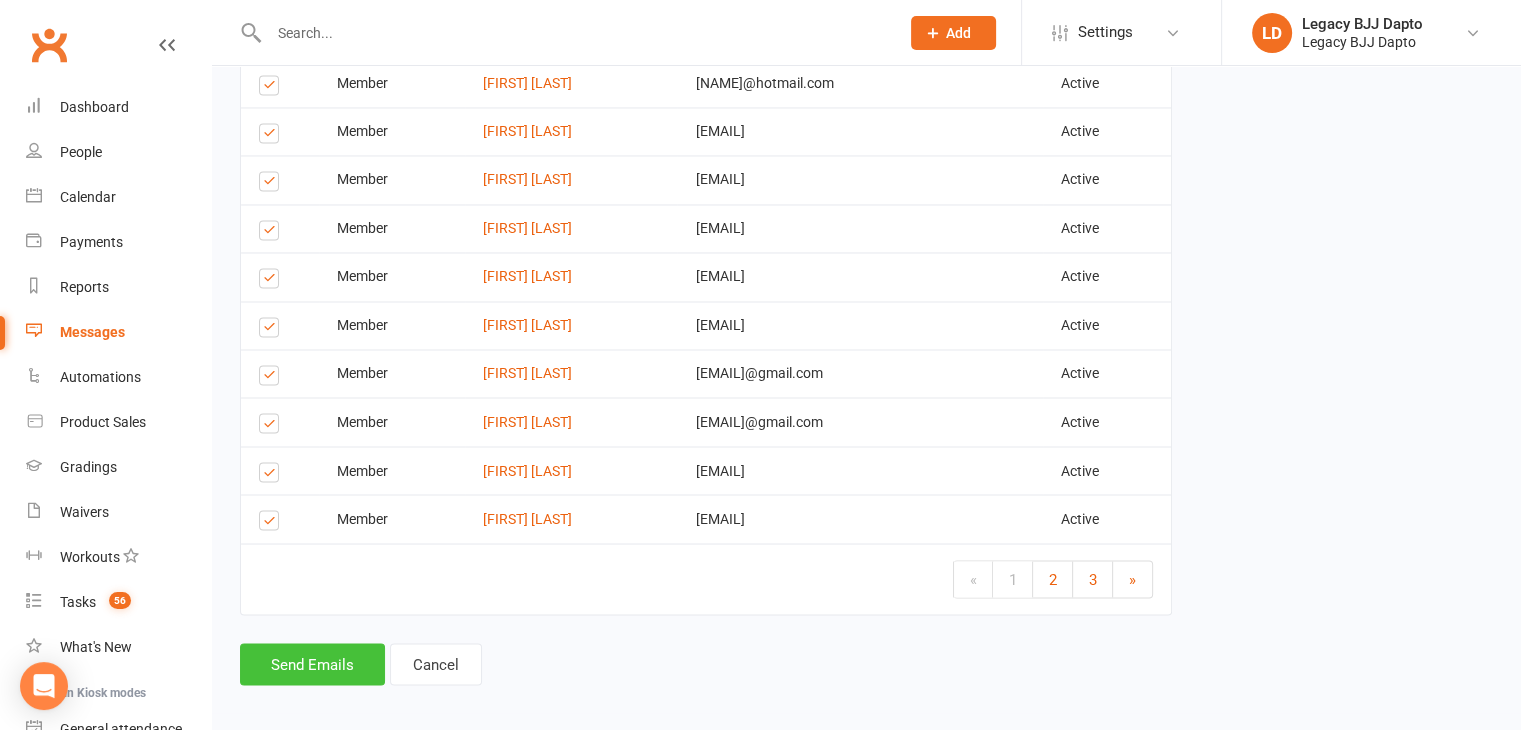 click on "Send Emails" at bounding box center [312, 664] 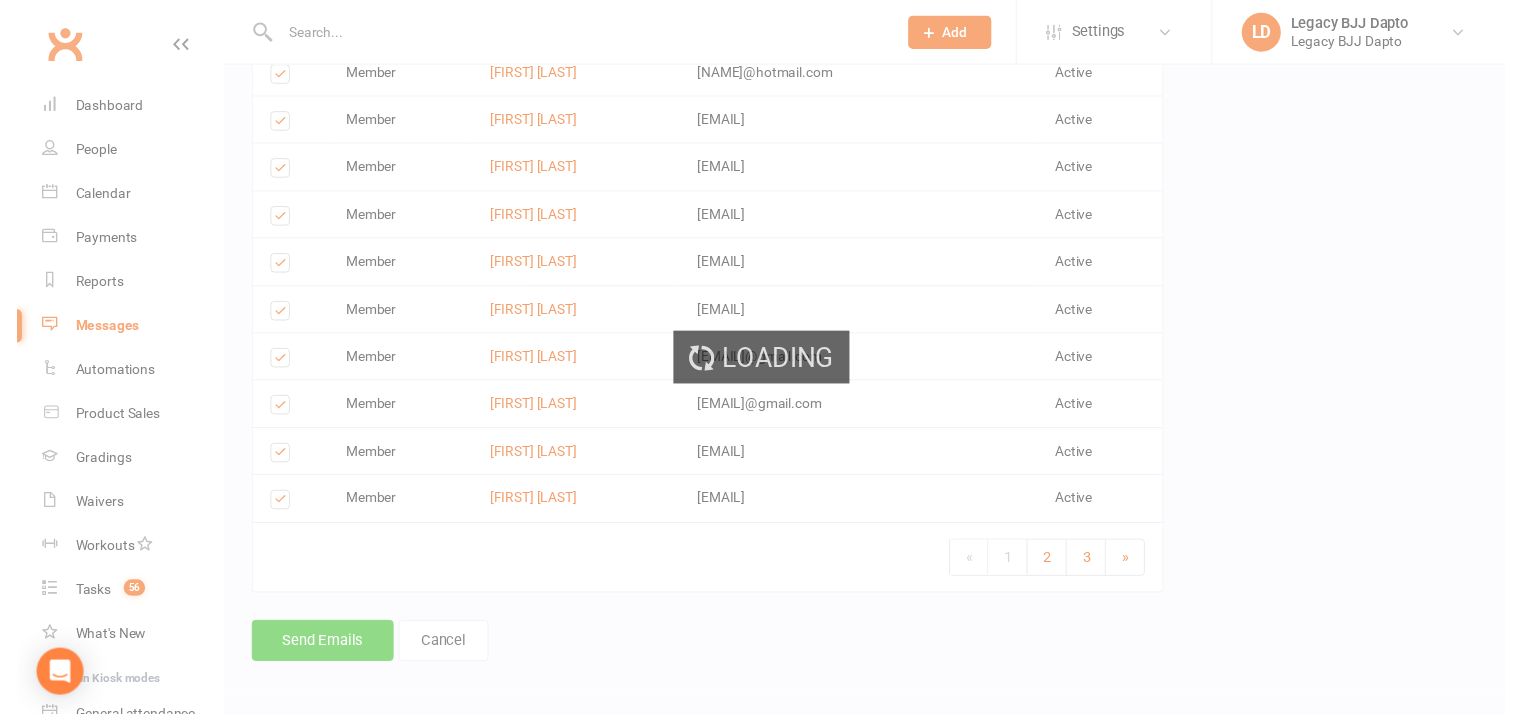 scroll, scrollTop: 3403, scrollLeft: 0, axis: vertical 